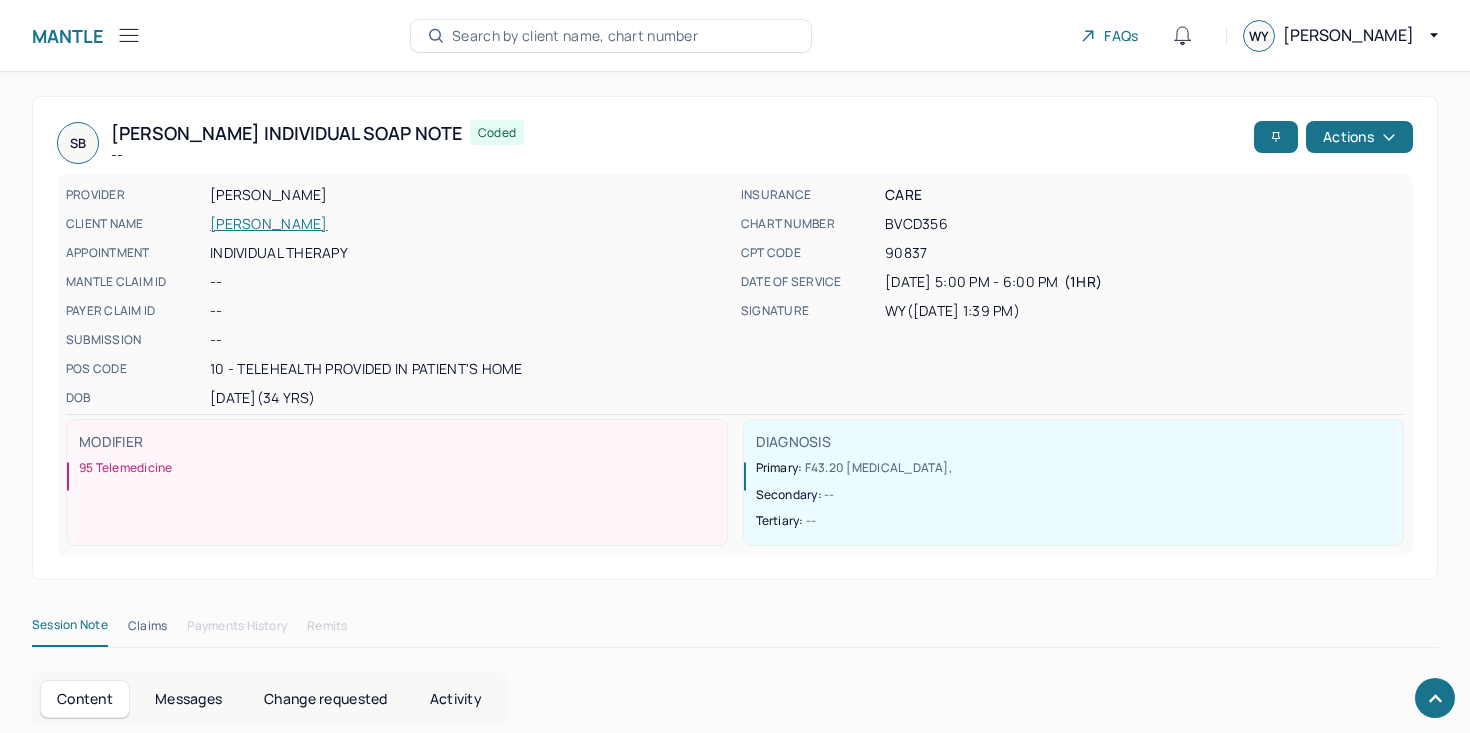 scroll, scrollTop: 692, scrollLeft: 0, axis: vertical 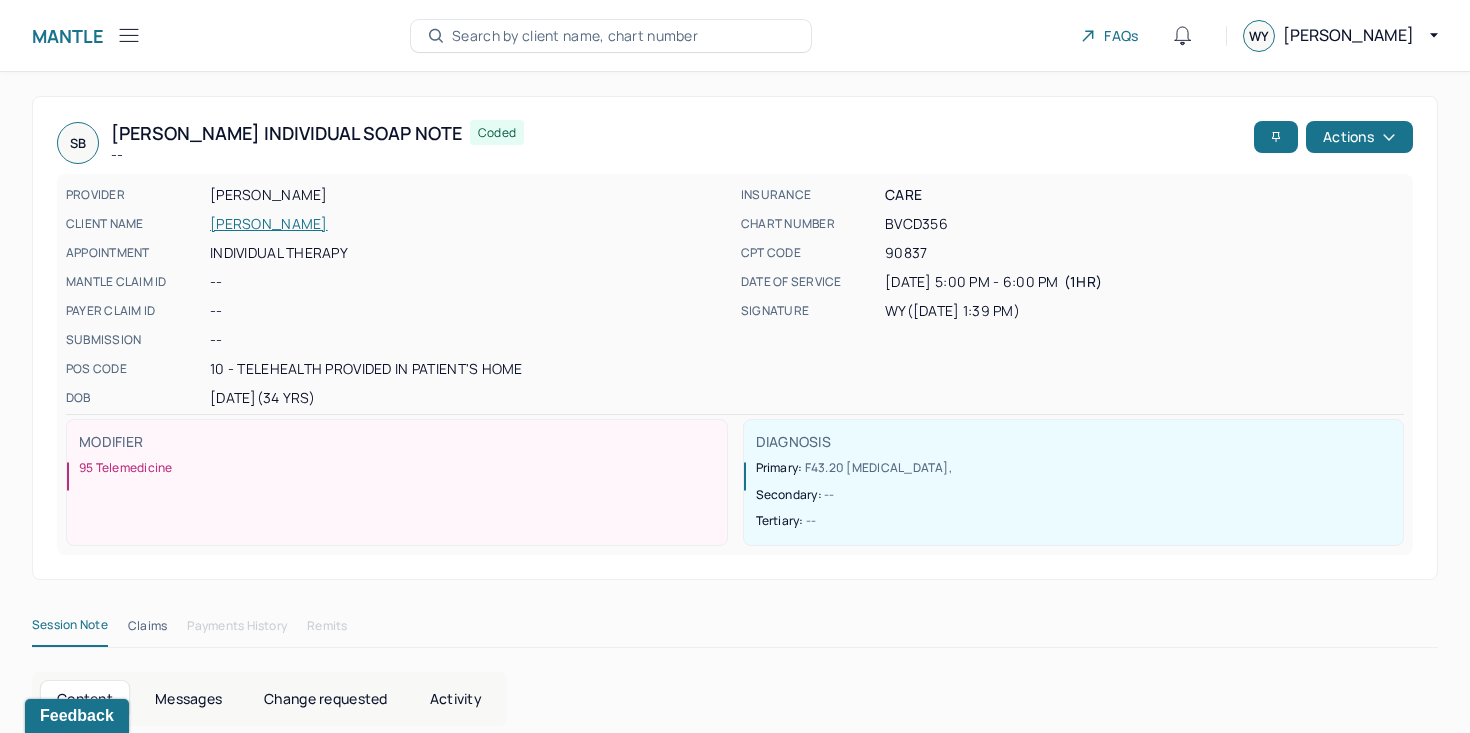 click on "Mantle     Note   Search by client name, chart number     FAQs     [PERSON_NAME]" at bounding box center (735, 36) 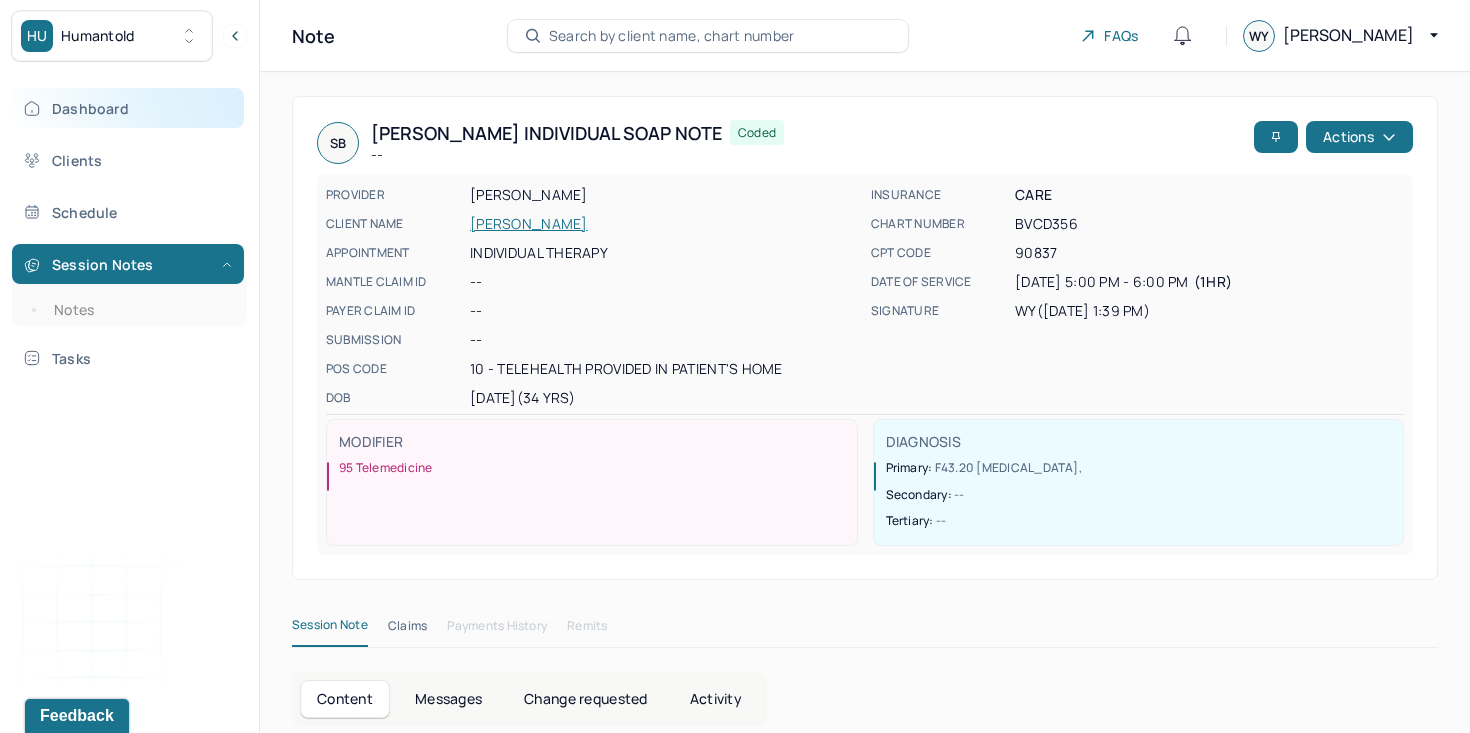 click on "Dashboard" at bounding box center (128, 108) 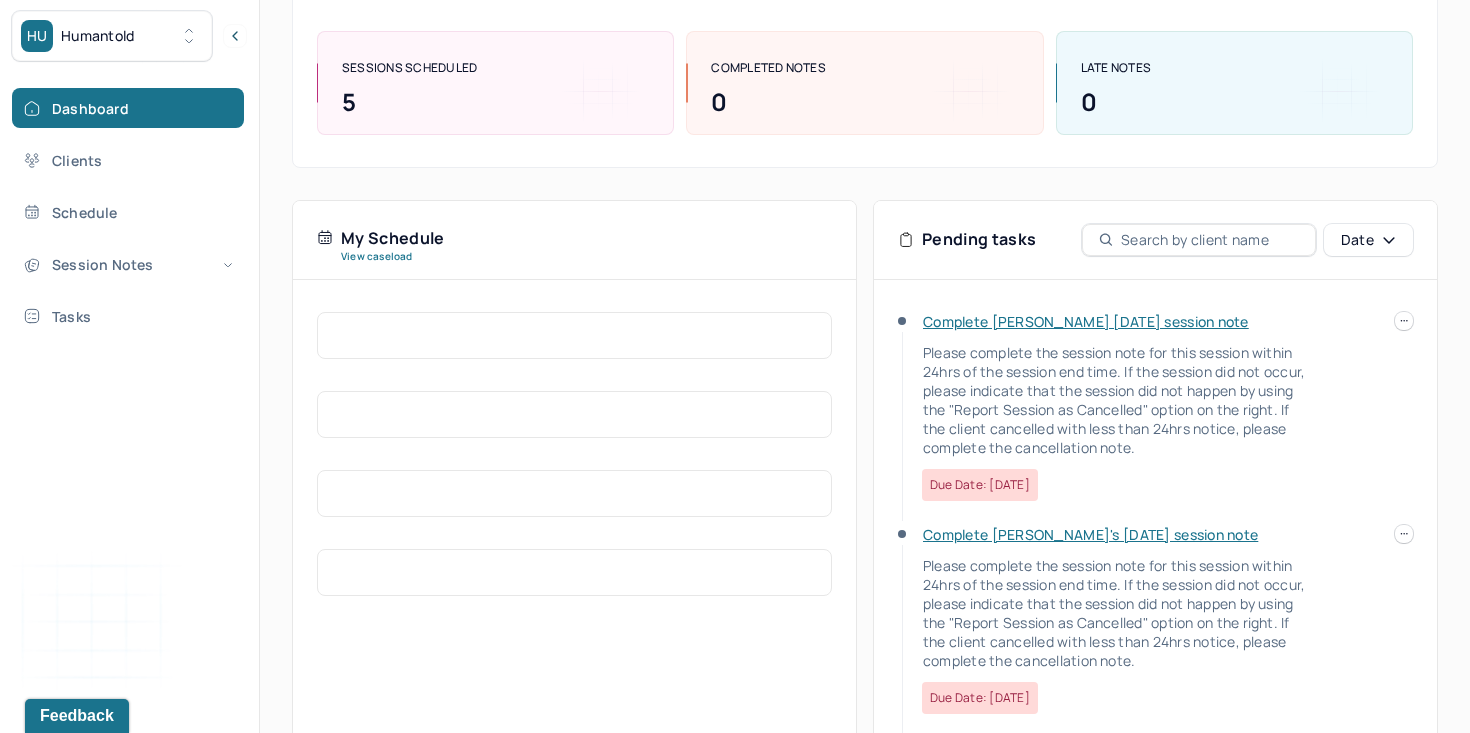 scroll, scrollTop: 432, scrollLeft: 0, axis: vertical 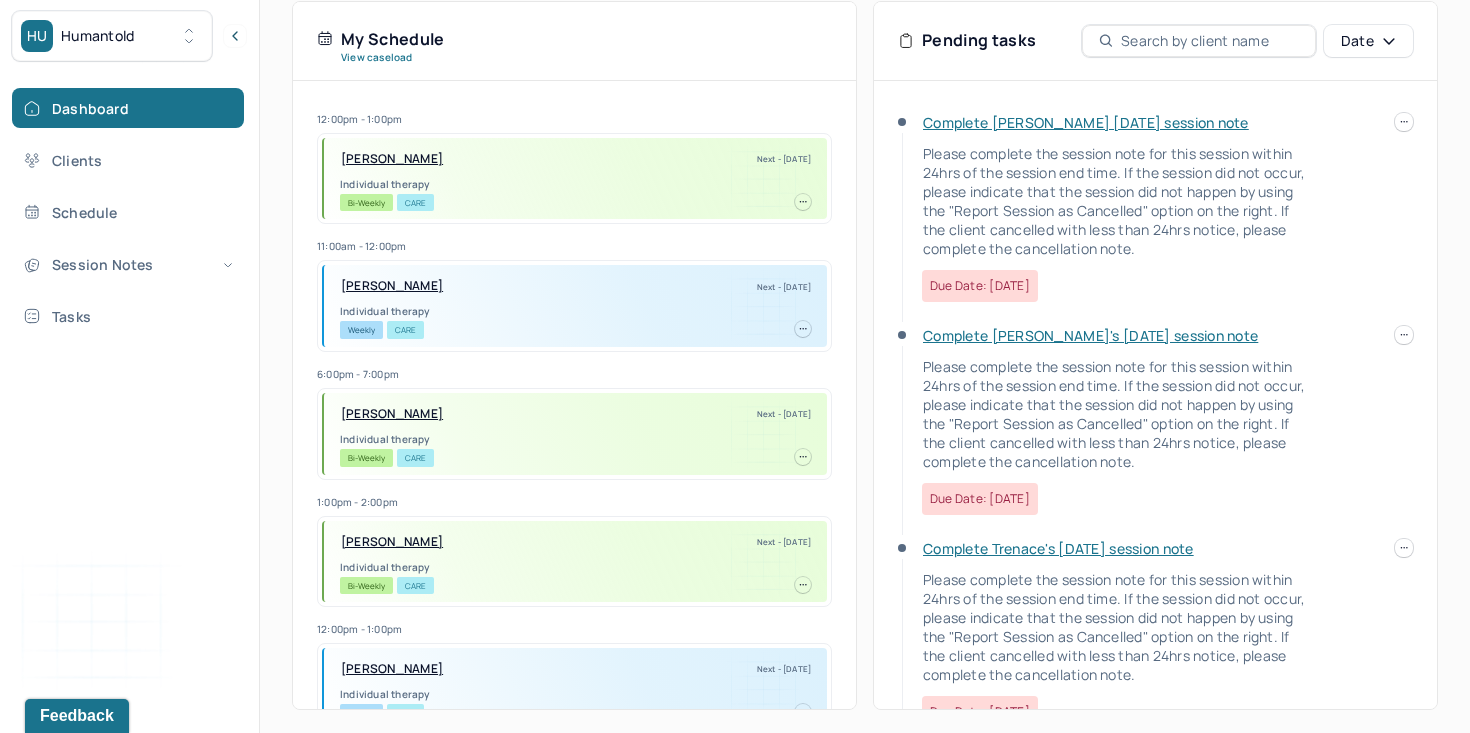 click at bounding box center [1404, 122] 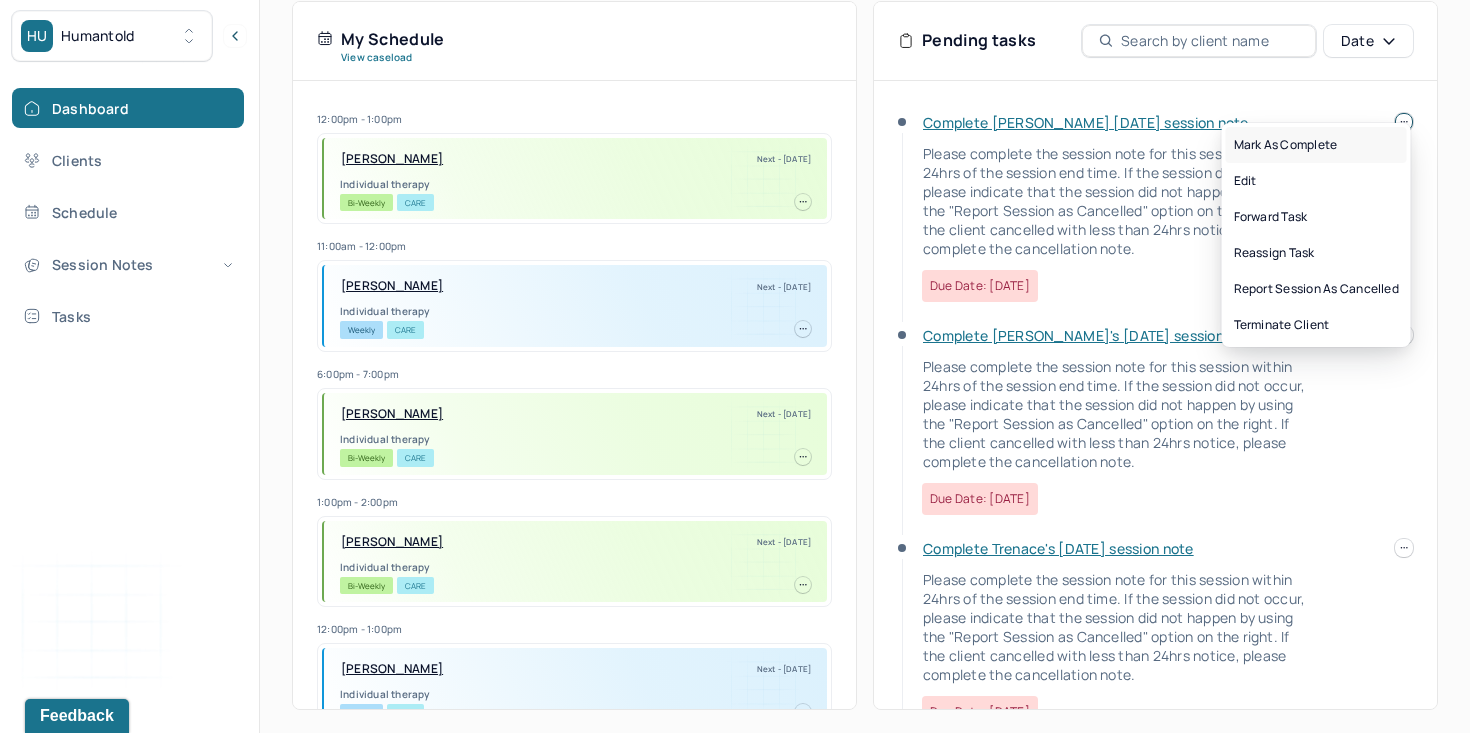 click on "Mark as complete" at bounding box center [1316, 145] 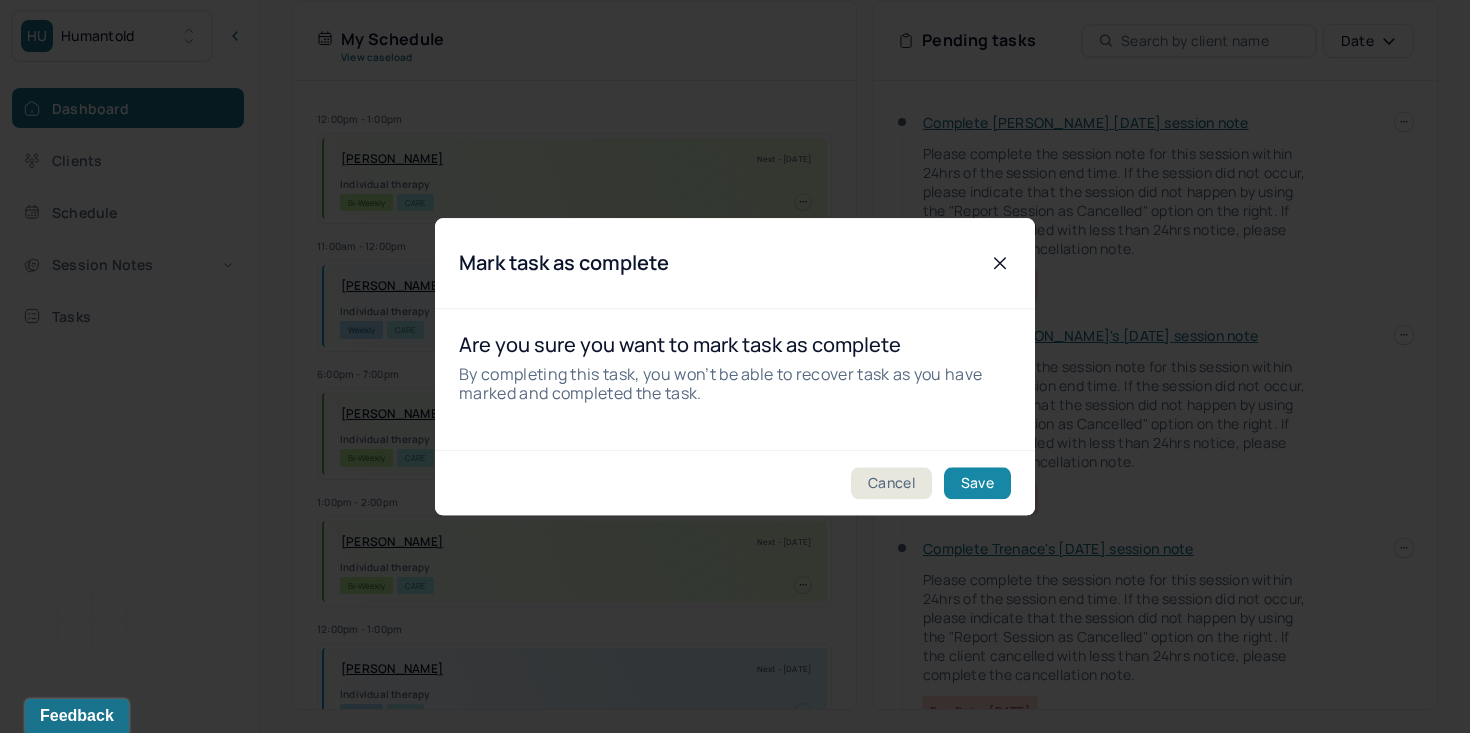 click on "Save" at bounding box center (977, 483) 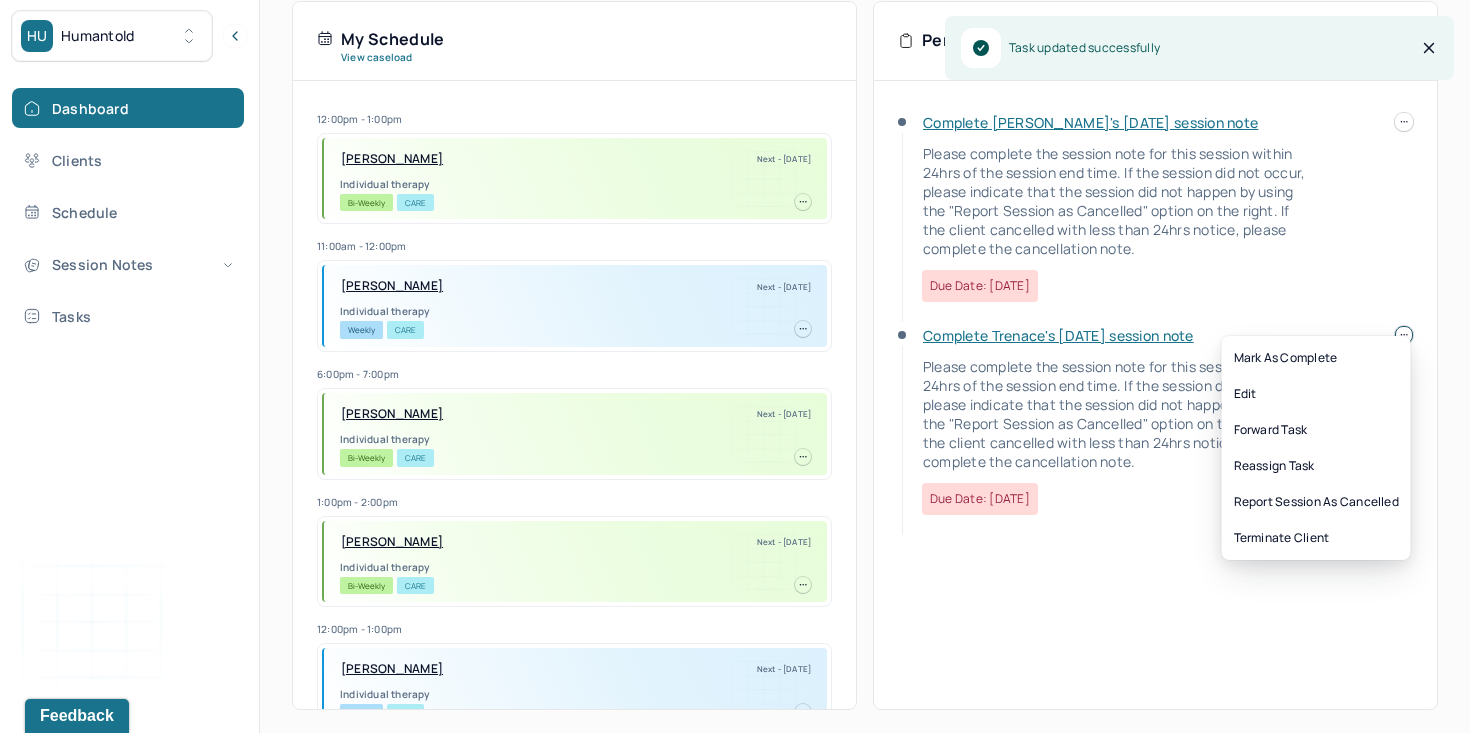 click on "HU Humantold       Dashboard Clients Schedule Session Notes Tasks WY [PERSON_NAME] provider   Logout   Search by client name, chart number     FAQs     WY [PERSON_NAME] Let’s get you started 🚀 You can manage your caseload and availability here   this week   SESSIONS SCHEDULED 5 COMPLETED NOTES 0 LATE NOTES 0 My Schedule View caseload 12:00pm - 1:00pm   [PERSON_NAME]   Next - [DATE] Individual therapy Bi-Weekly CARE     11:00am - 12:00pm   [PERSON_NAME]   Next - [DATE] Individual therapy Weekly CARE     6:00pm - 7:00pm   [PERSON_NAME]   Next - [DATE] Individual therapy Bi-Weekly CARE     1:00pm - 2:00pm   [PERSON_NAME]   Next - [DATE] Individual therapy Bi-Weekly CARE     12:00pm - 1:00pm   [PERSON_NAME]   Next - [DATE] Individual therapy Weekly CARE     5:00pm - 6:00pm   [PERSON_NAME]   Next - [DATE] Individual therapy Weekly CARE     5:00pm - 6:00pm   [PERSON_NAME], [PERSON_NAME]   Next - [DATE] Individual therapy Bi-Weekly BCBS     6:00pm - 7:00pm   [PERSON_NAME]" at bounding box center [735, 151] 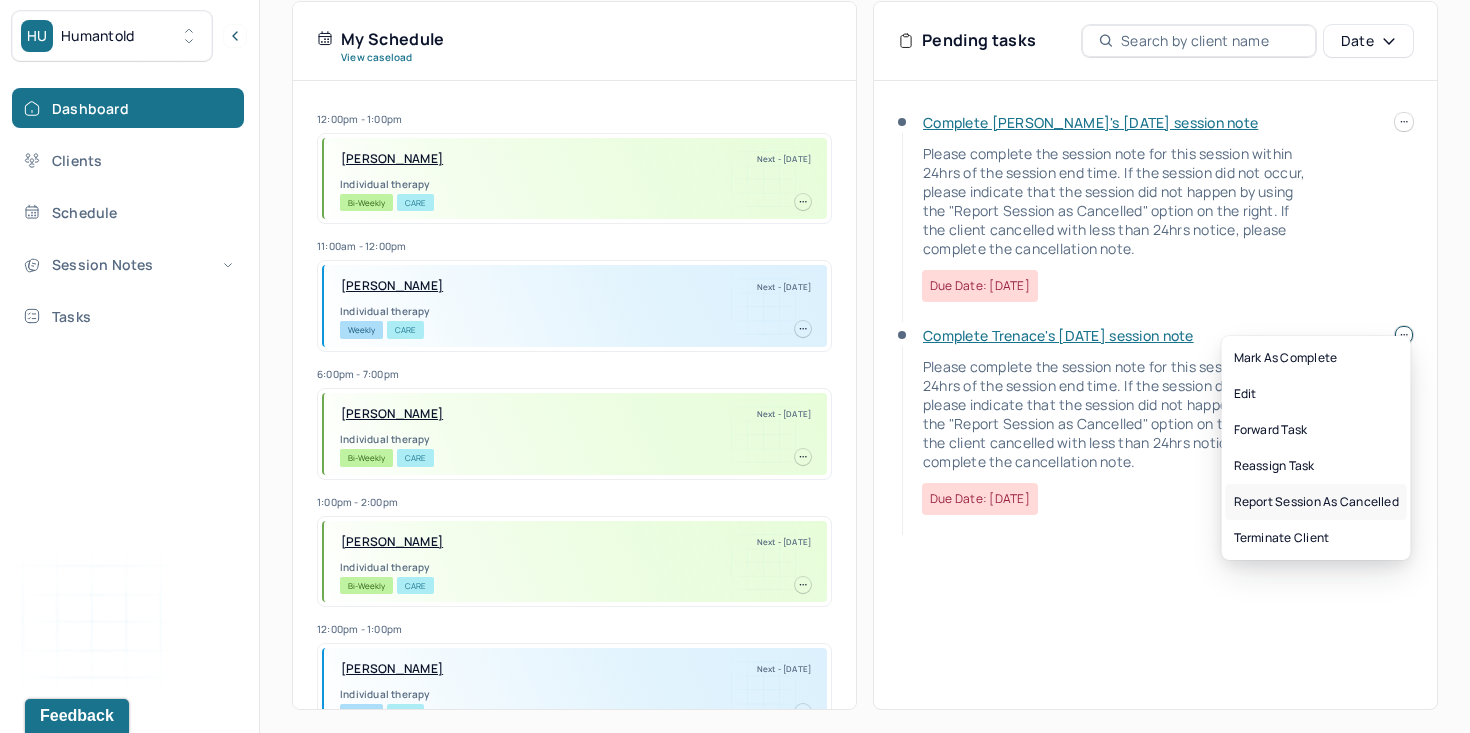 click on "Report session as cancelled" at bounding box center [1316, 502] 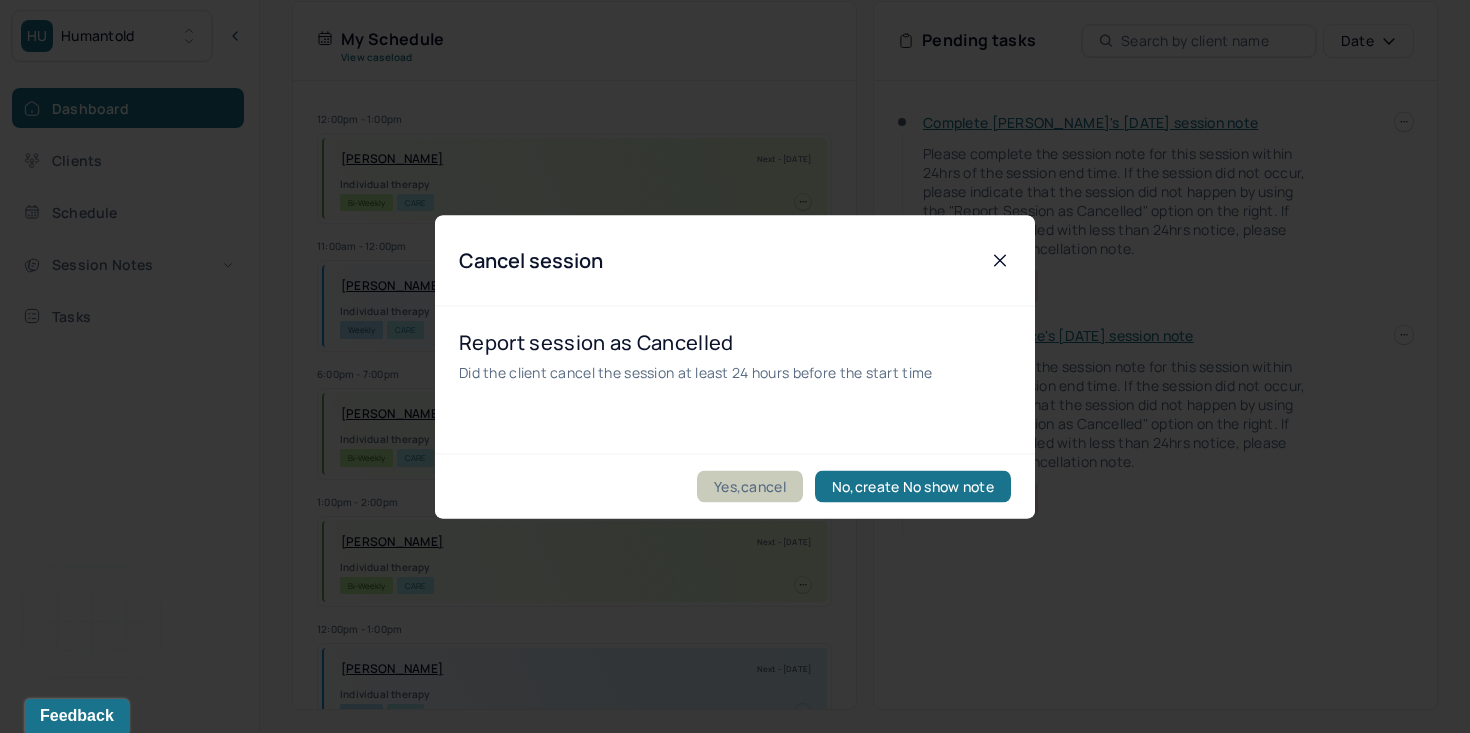 click on "Yes,cancel" at bounding box center (750, 486) 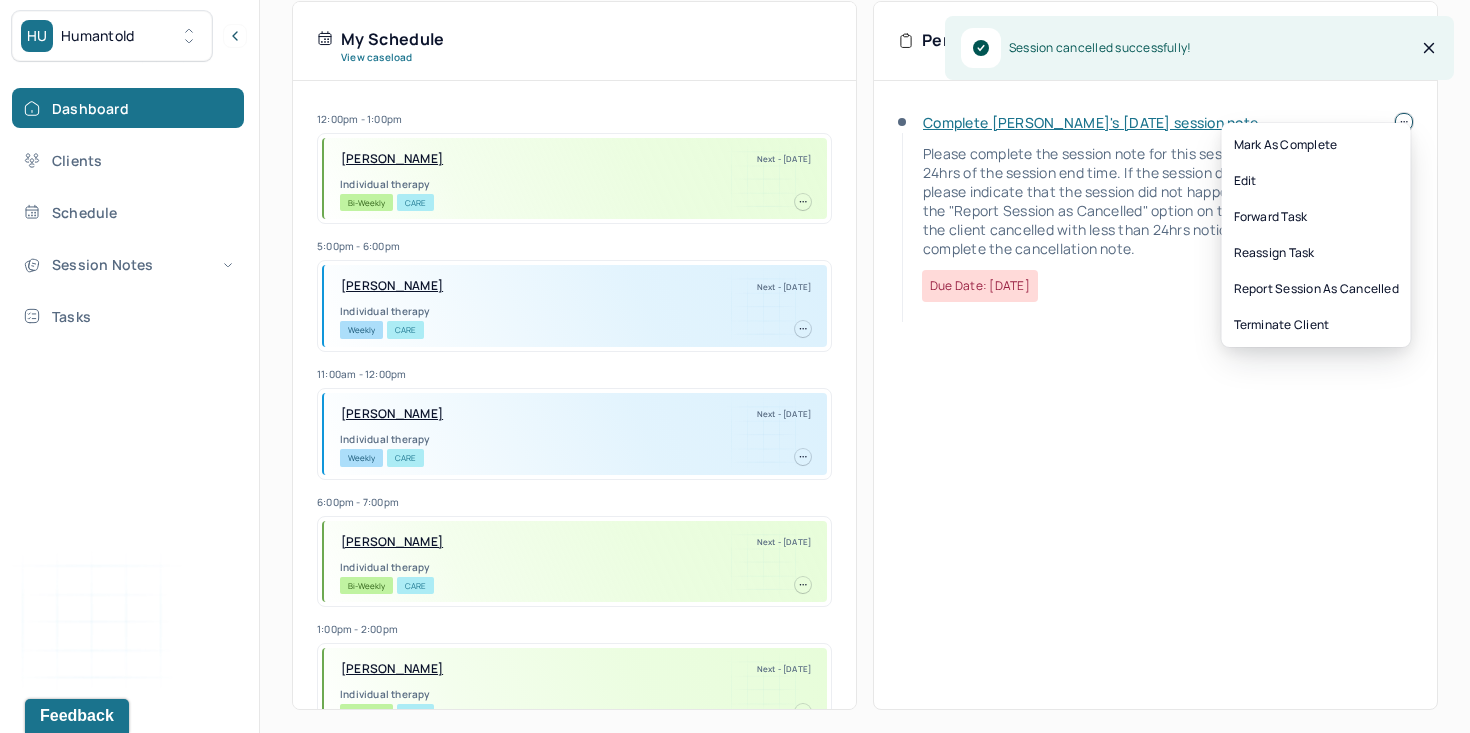click at bounding box center [1404, 122] 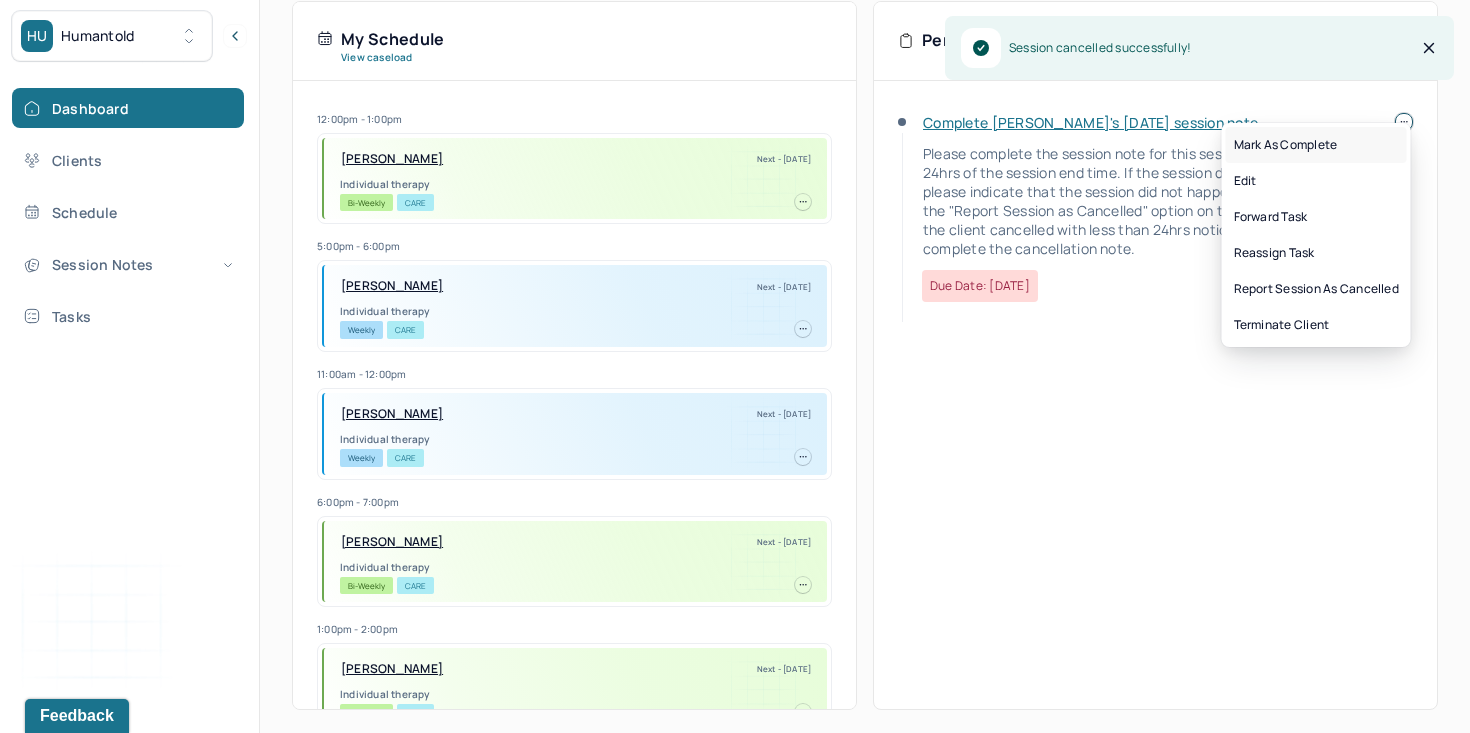 click on "Mark as complete" at bounding box center (1316, 145) 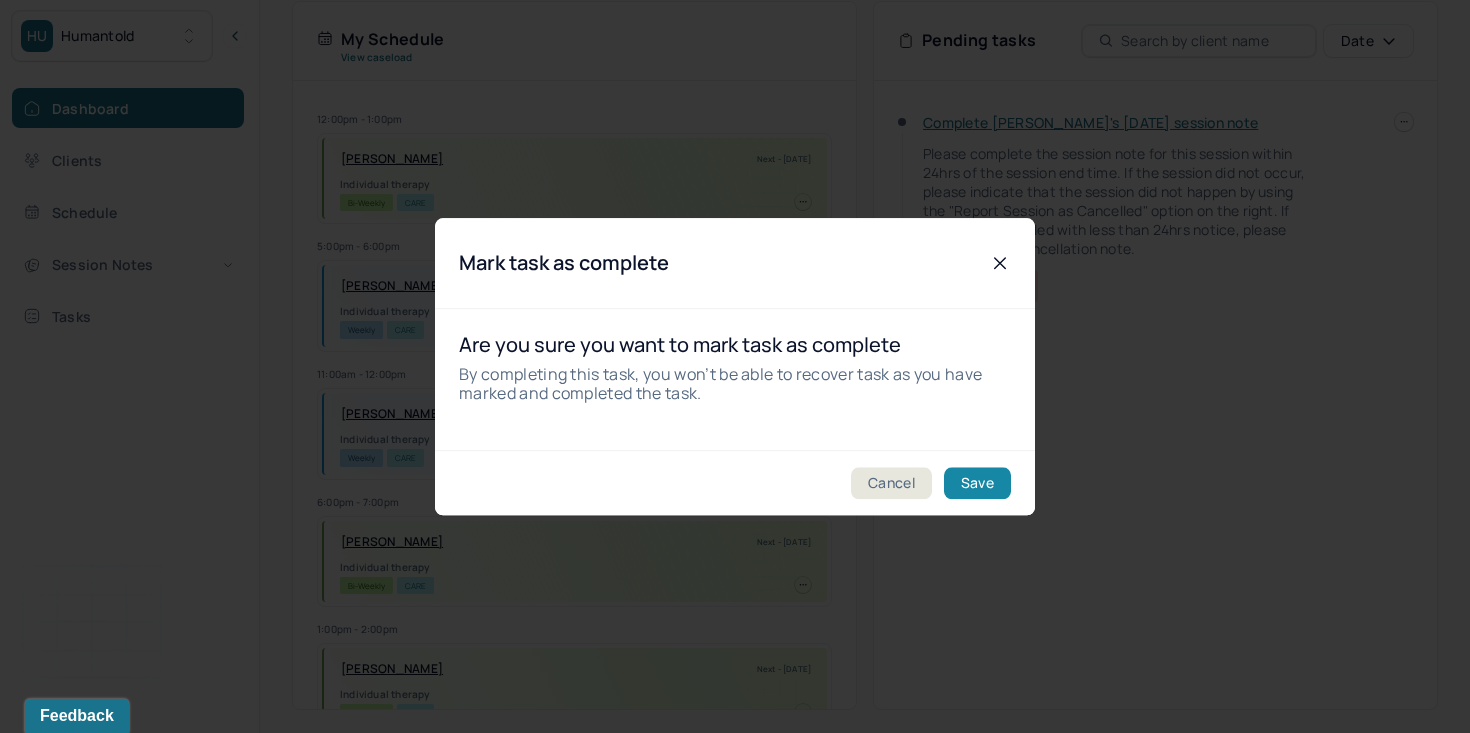 click on "Save" at bounding box center (977, 483) 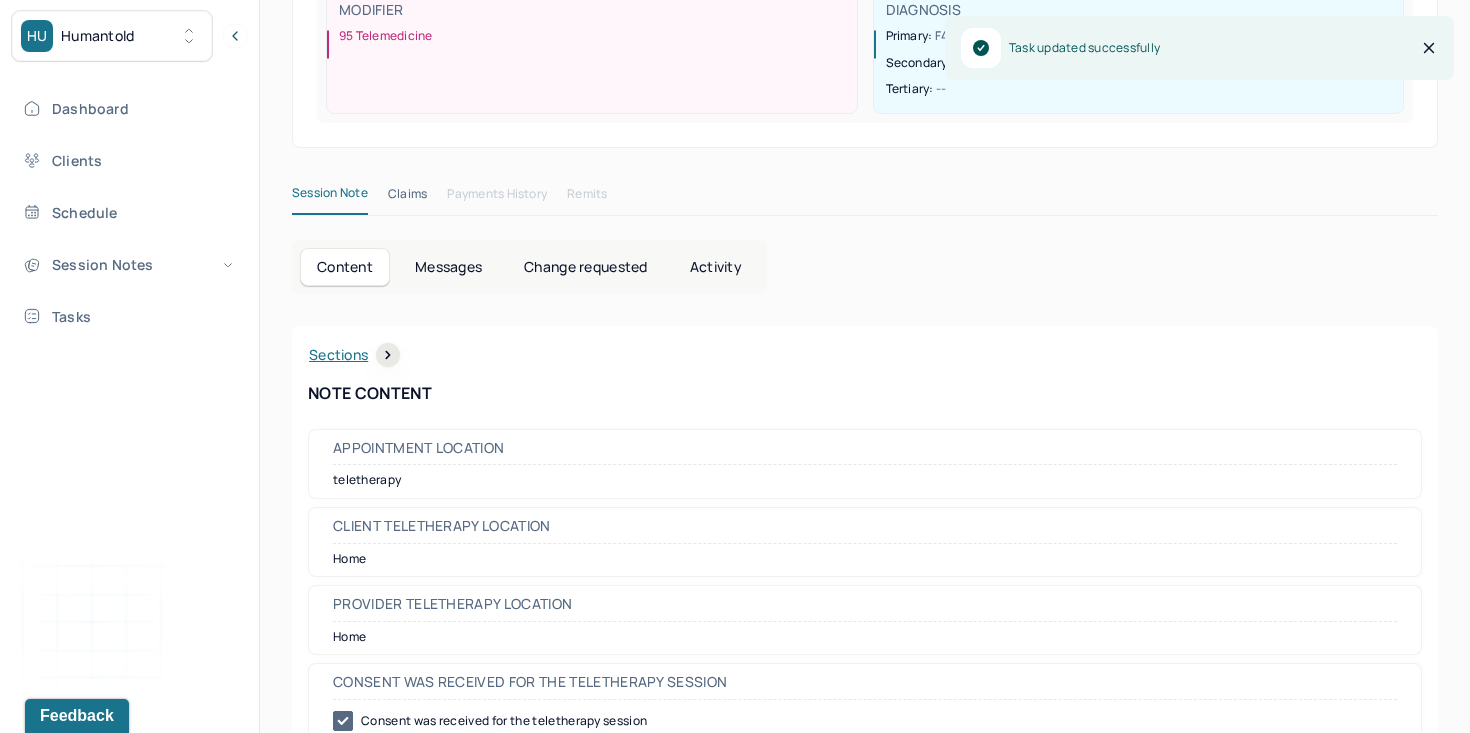 scroll, scrollTop: 0, scrollLeft: 0, axis: both 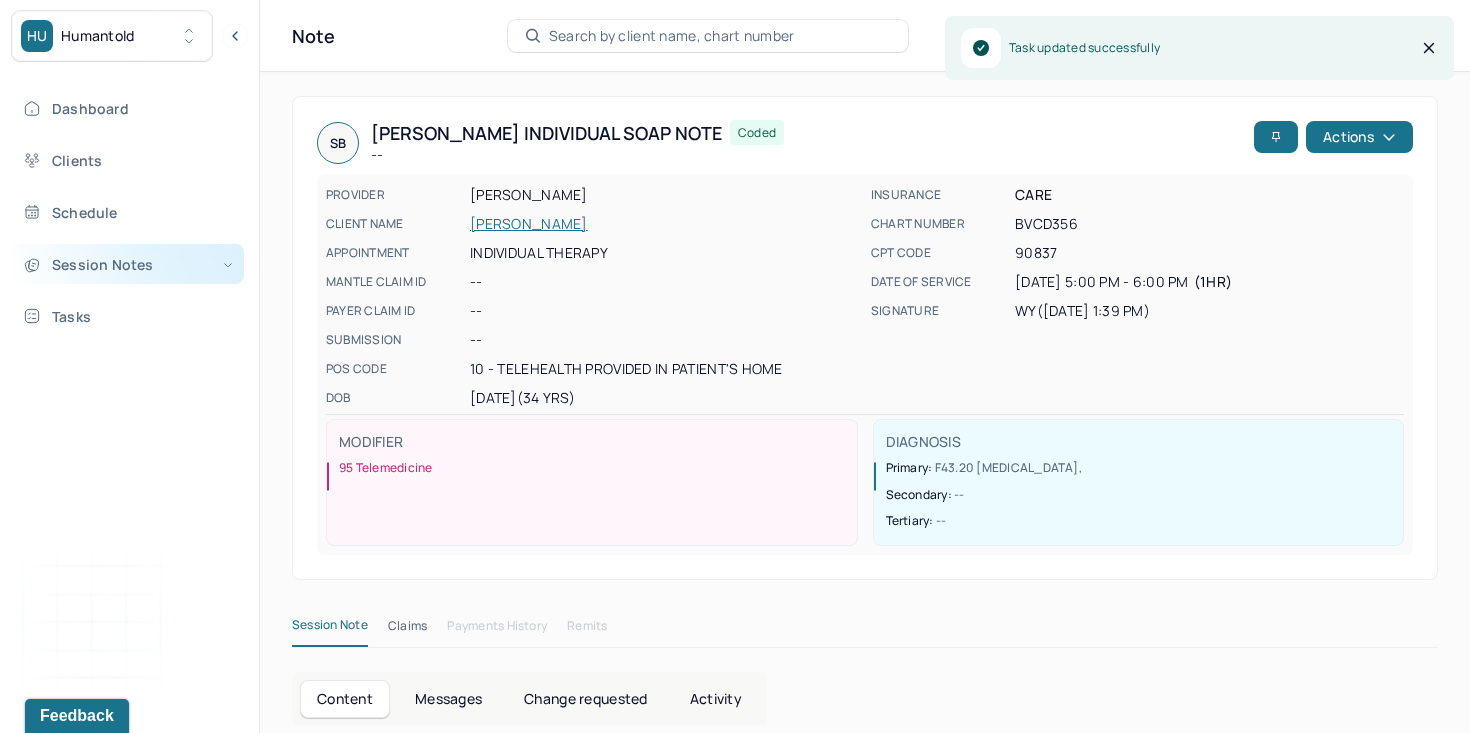 click on "Session Notes" at bounding box center (128, 264) 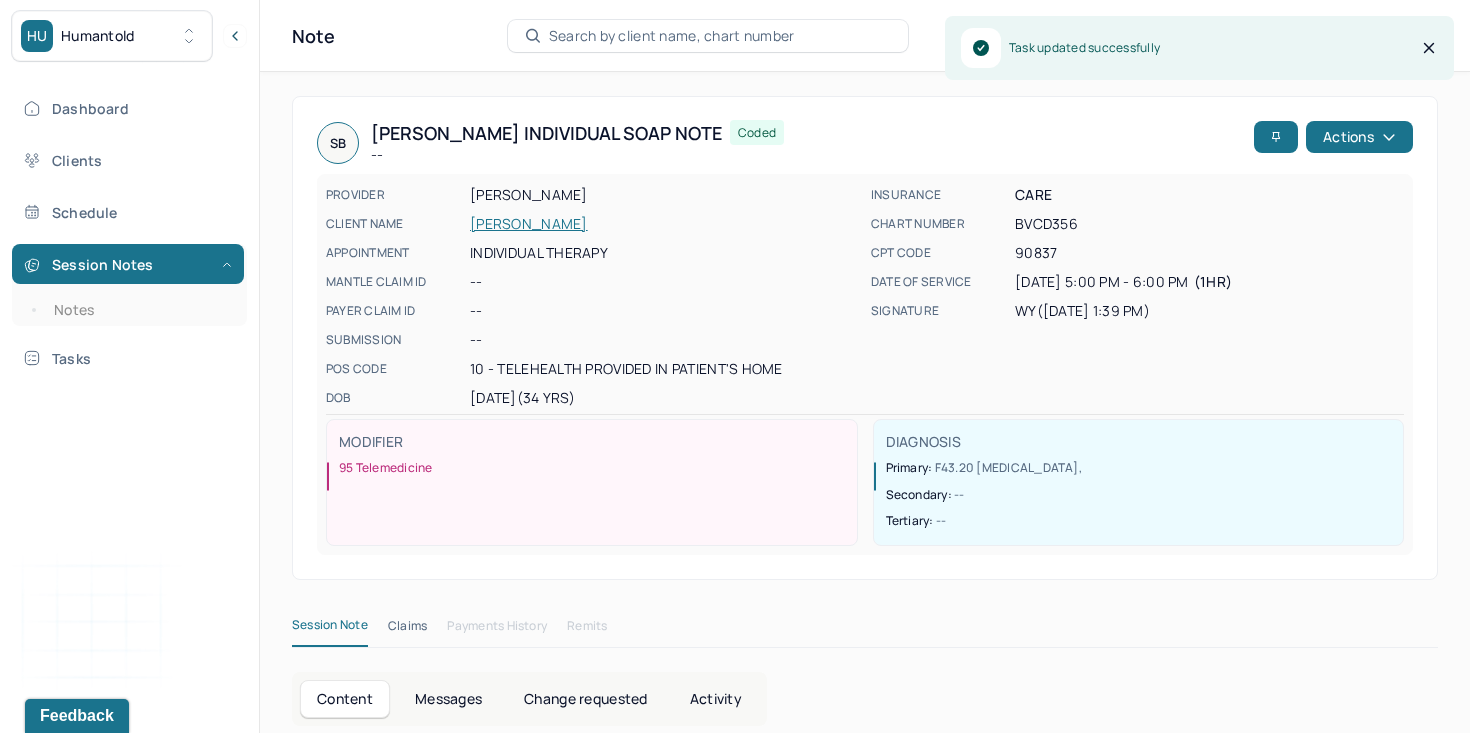click on "Session Notes Notes" at bounding box center (129, 285) 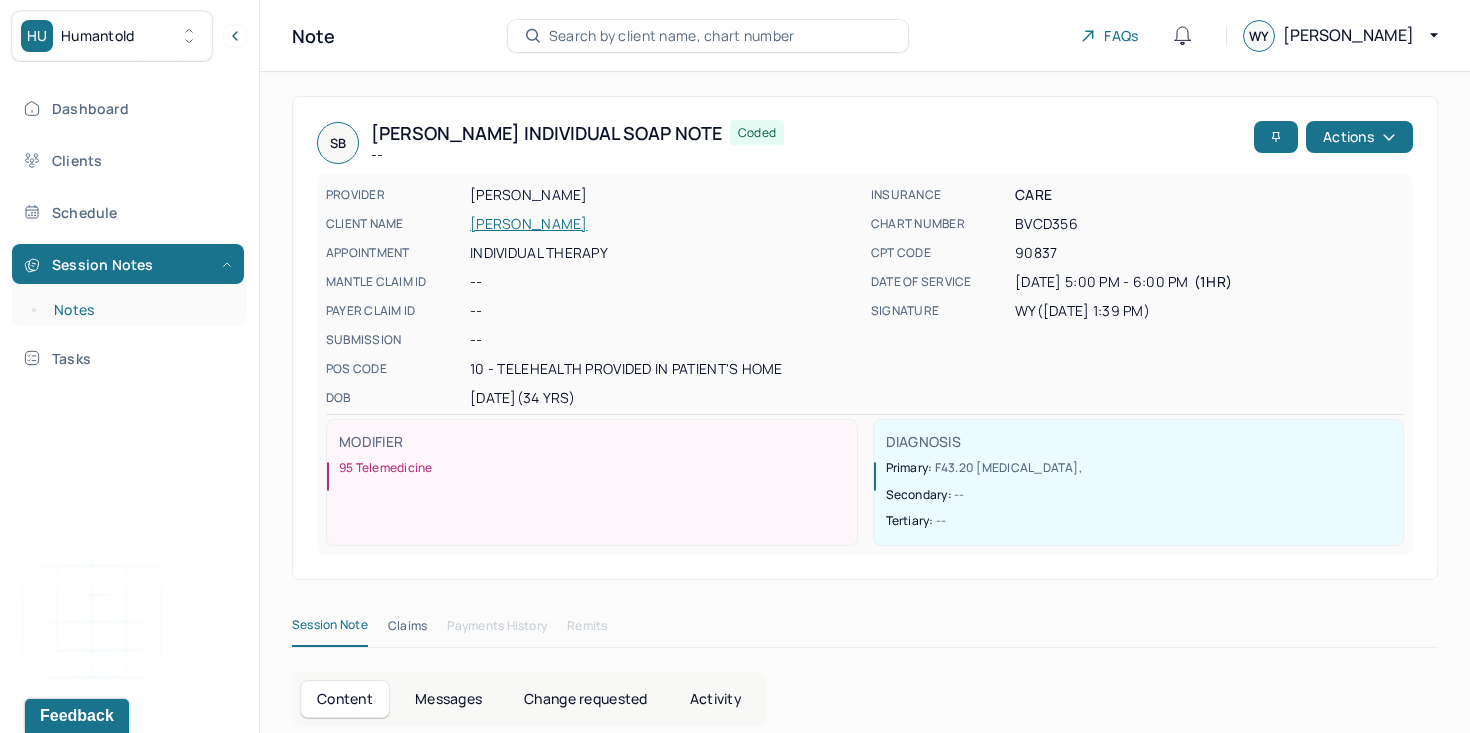click on "Notes" at bounding box center [139, 310] 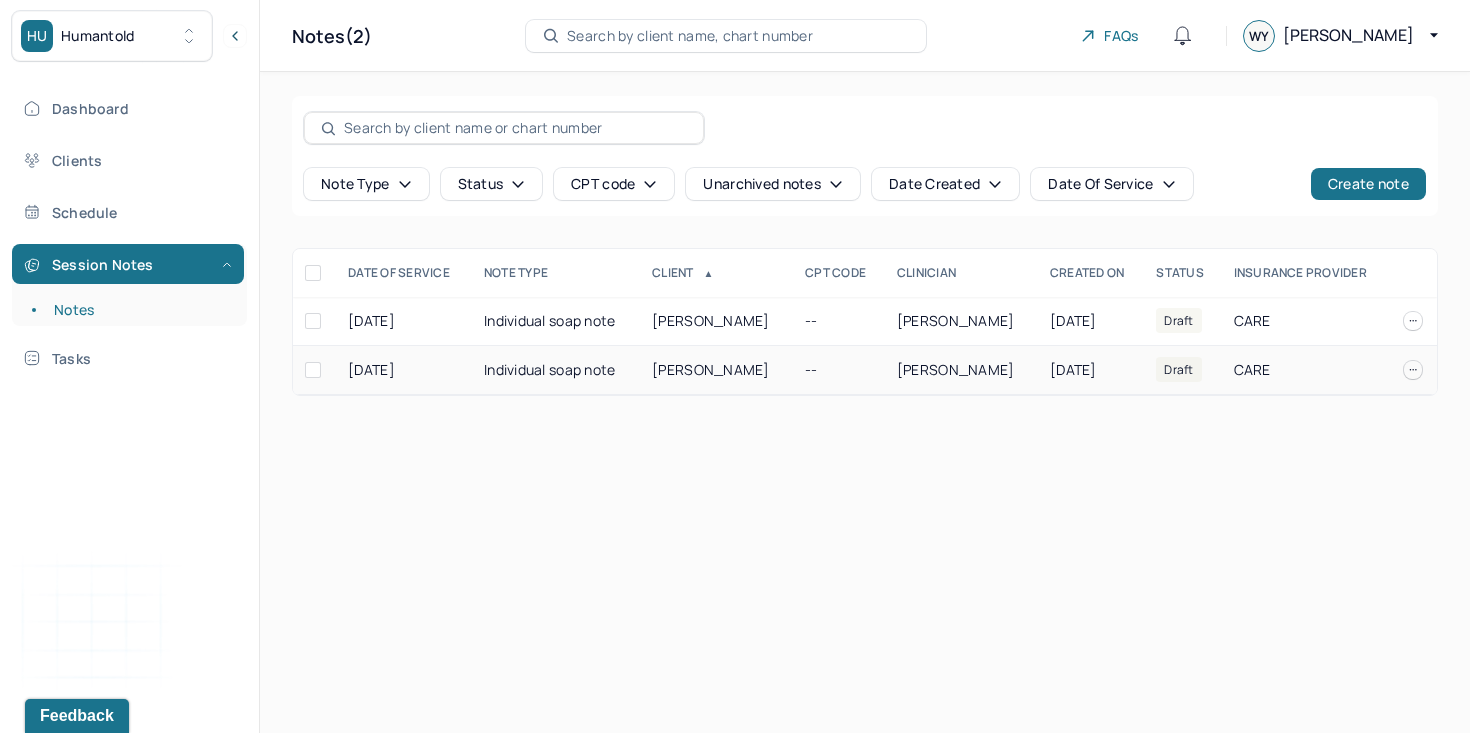 click on "[PERSON_NAME]" at bounding box center [716, 370] 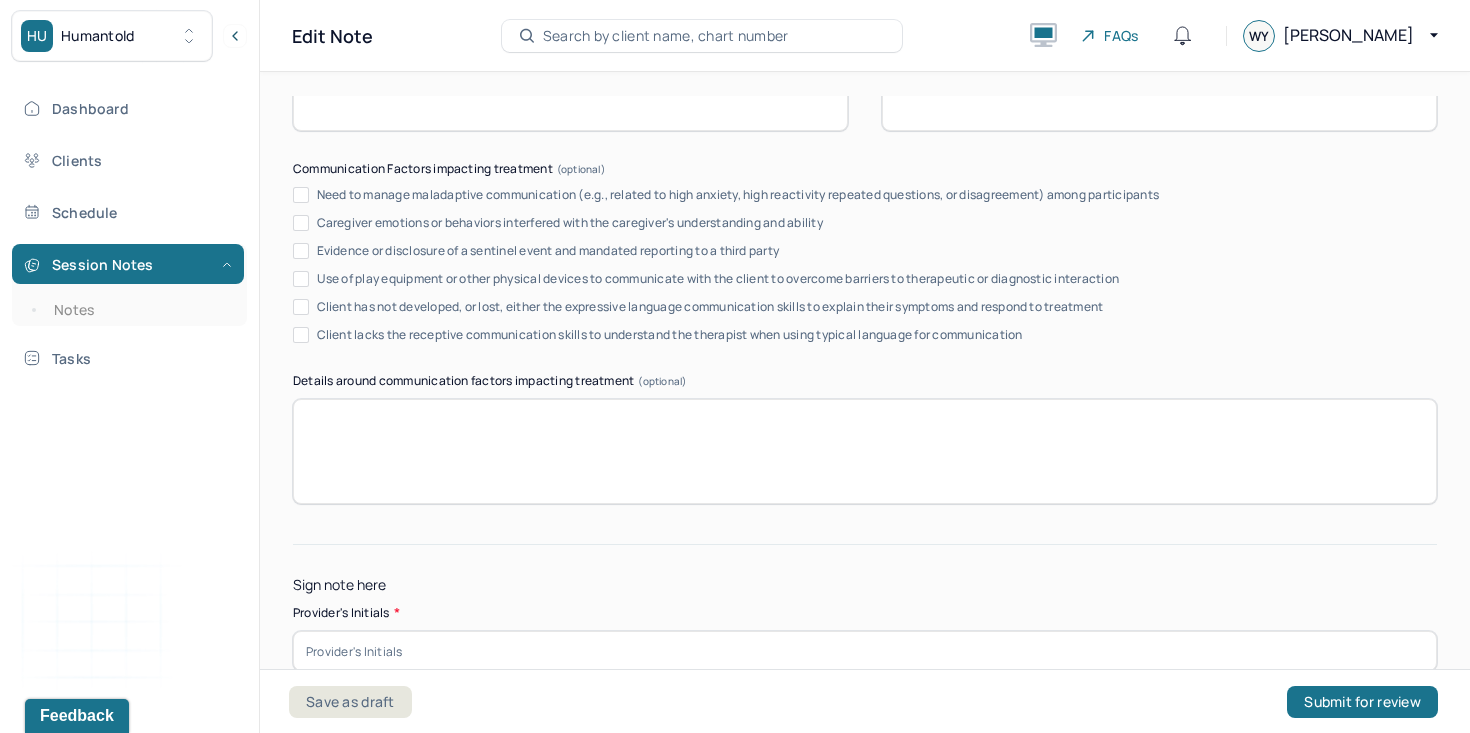 scroll, scrollTop: 3926, scrollLeft: 0, axis: vertical 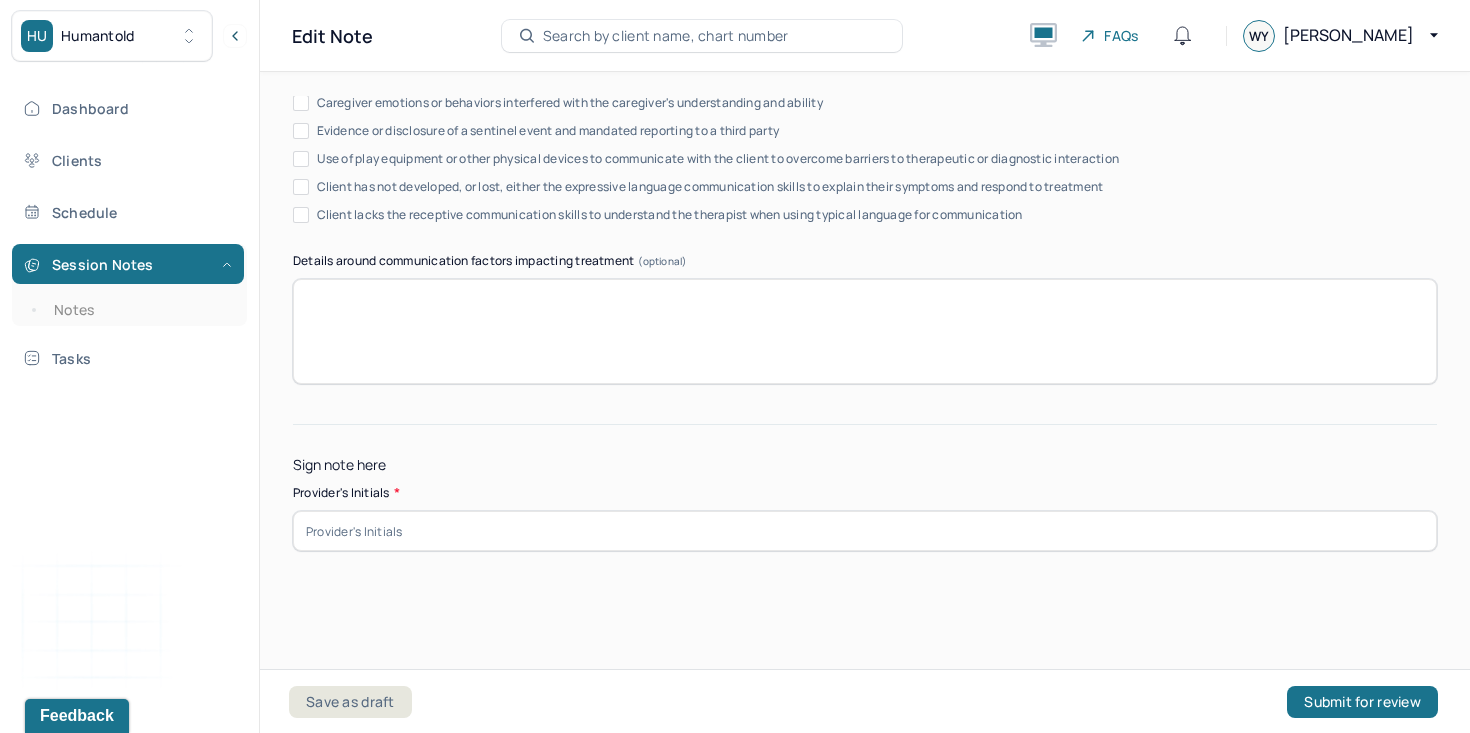 click at bounding box center (865, 531) 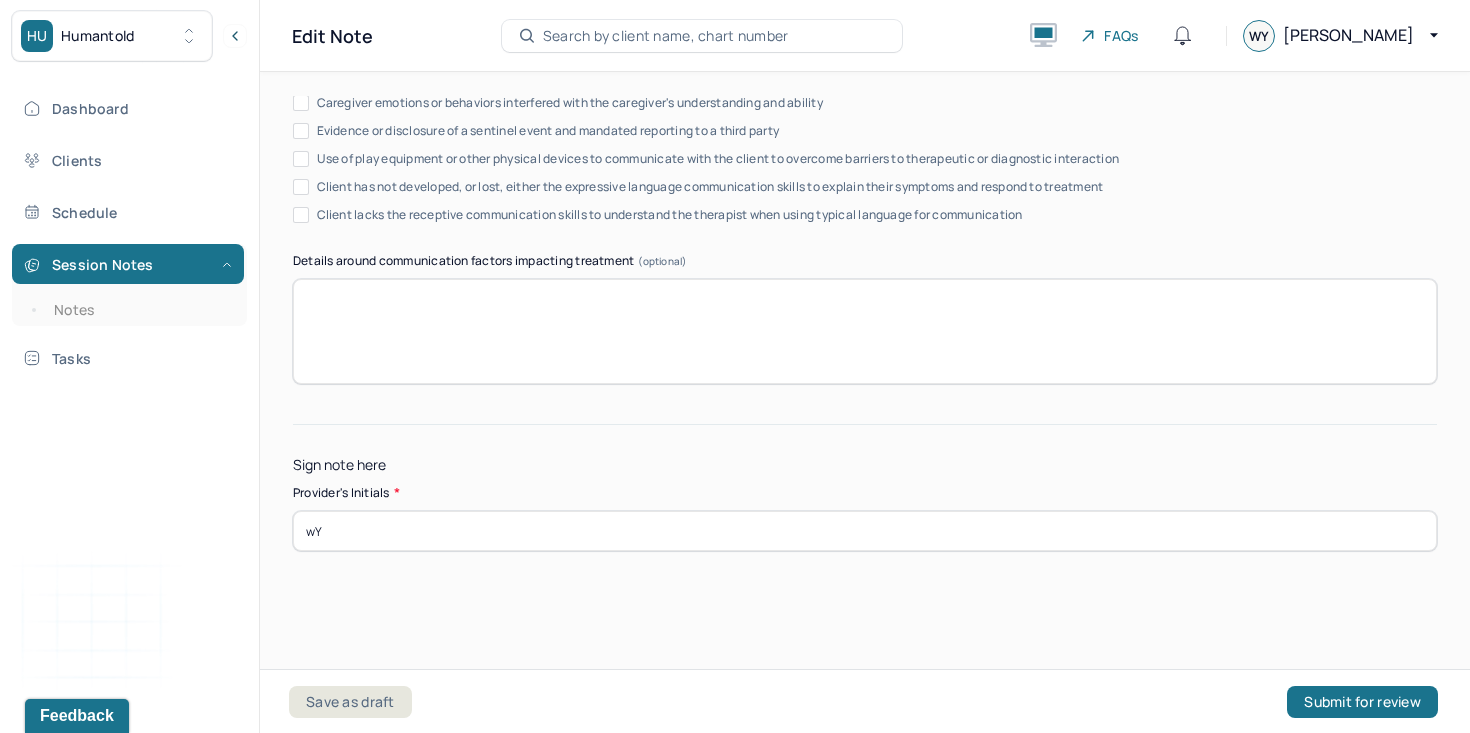 type on "w" 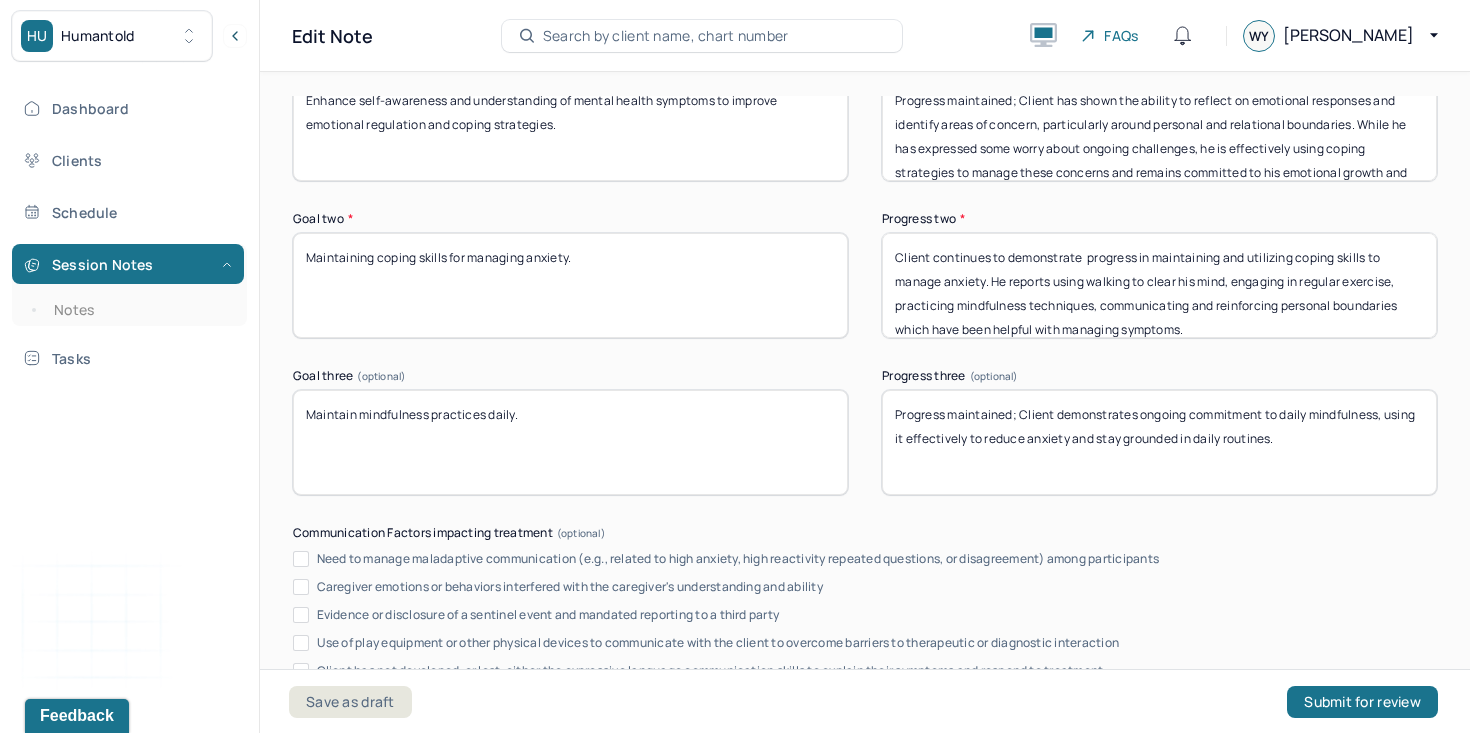scroll, scrollTop: 3387, scrollLeft: 0, axis: vertical 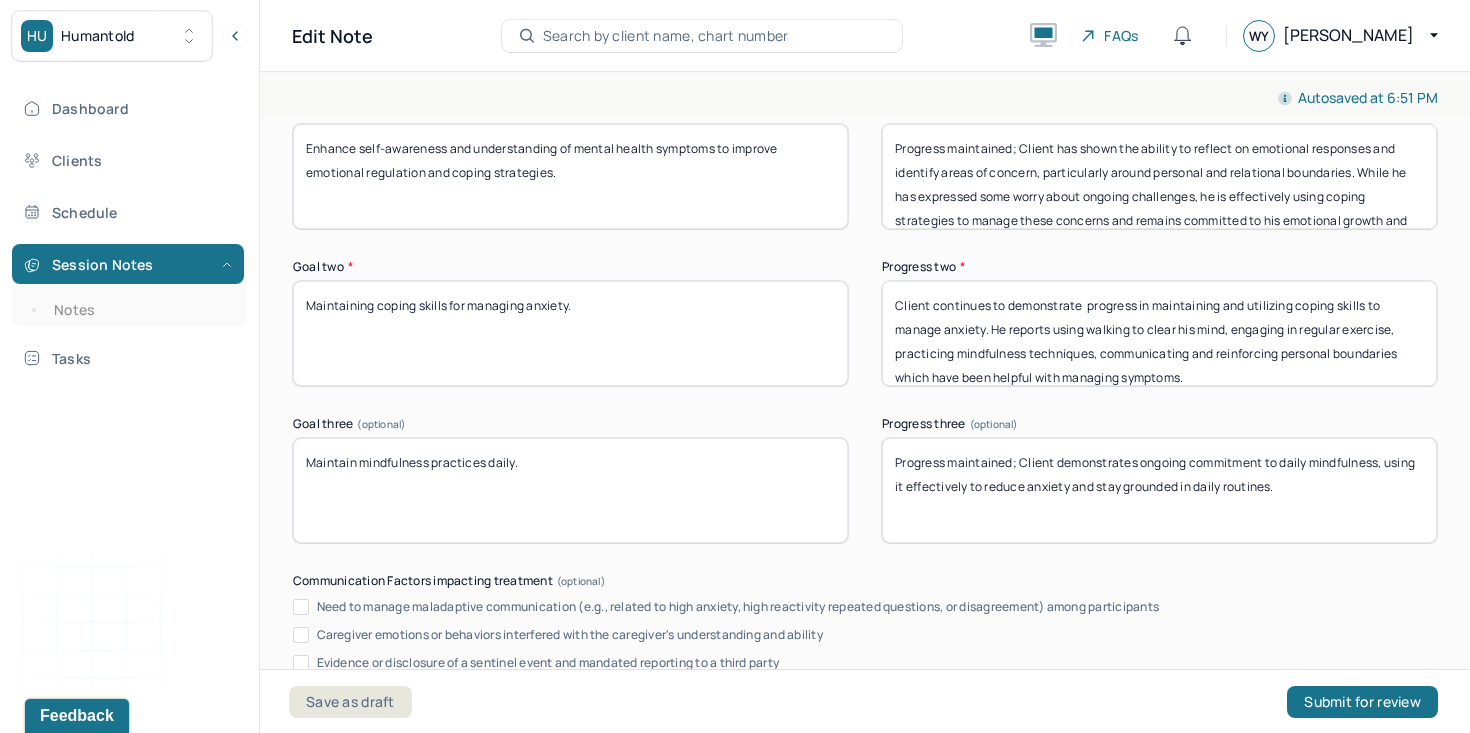 type on "WY" 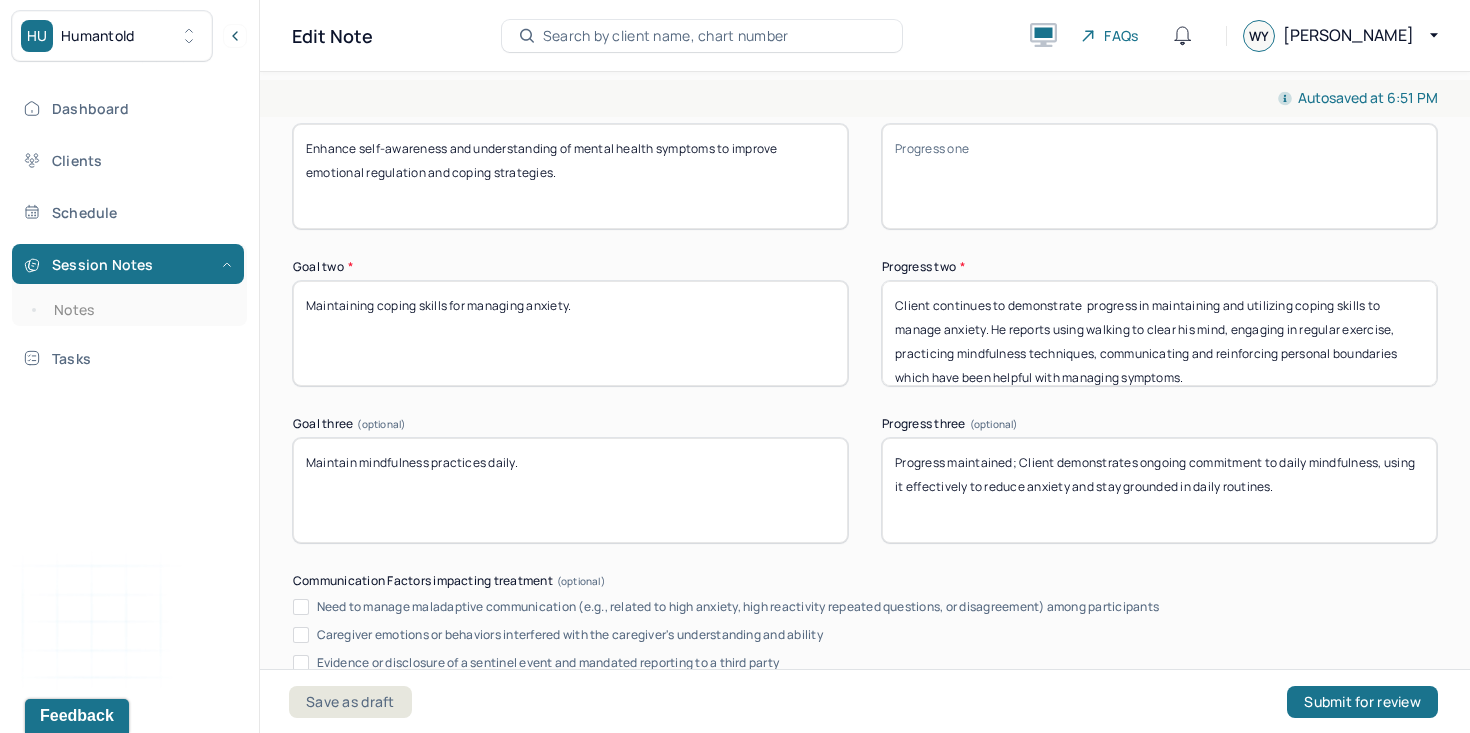 scroll, scrollTop: 0, scrollLeft: 0, axis: both 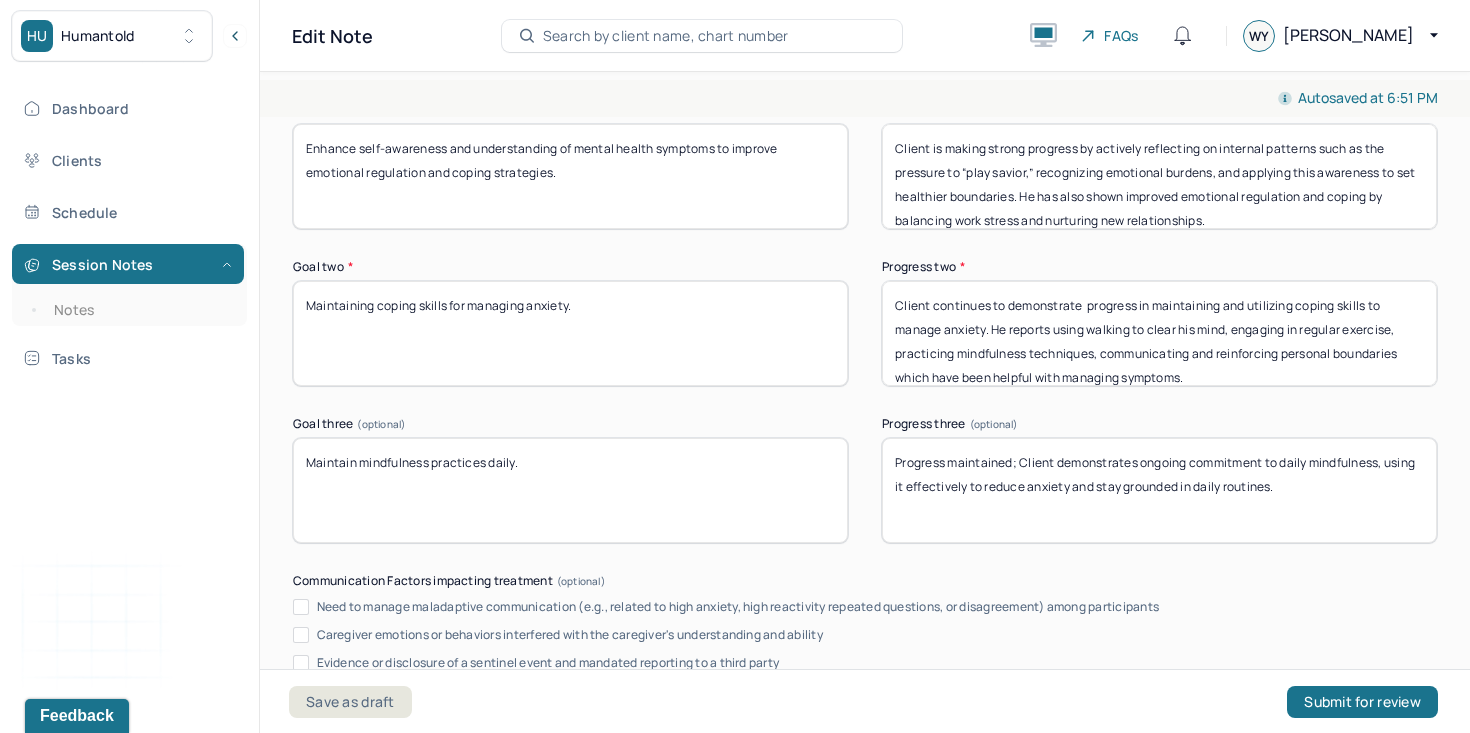 drag, startPoint x: 1063, startPoint y: 228, endPoint x: 1023, endPoint y: 207, distance: 45.17743 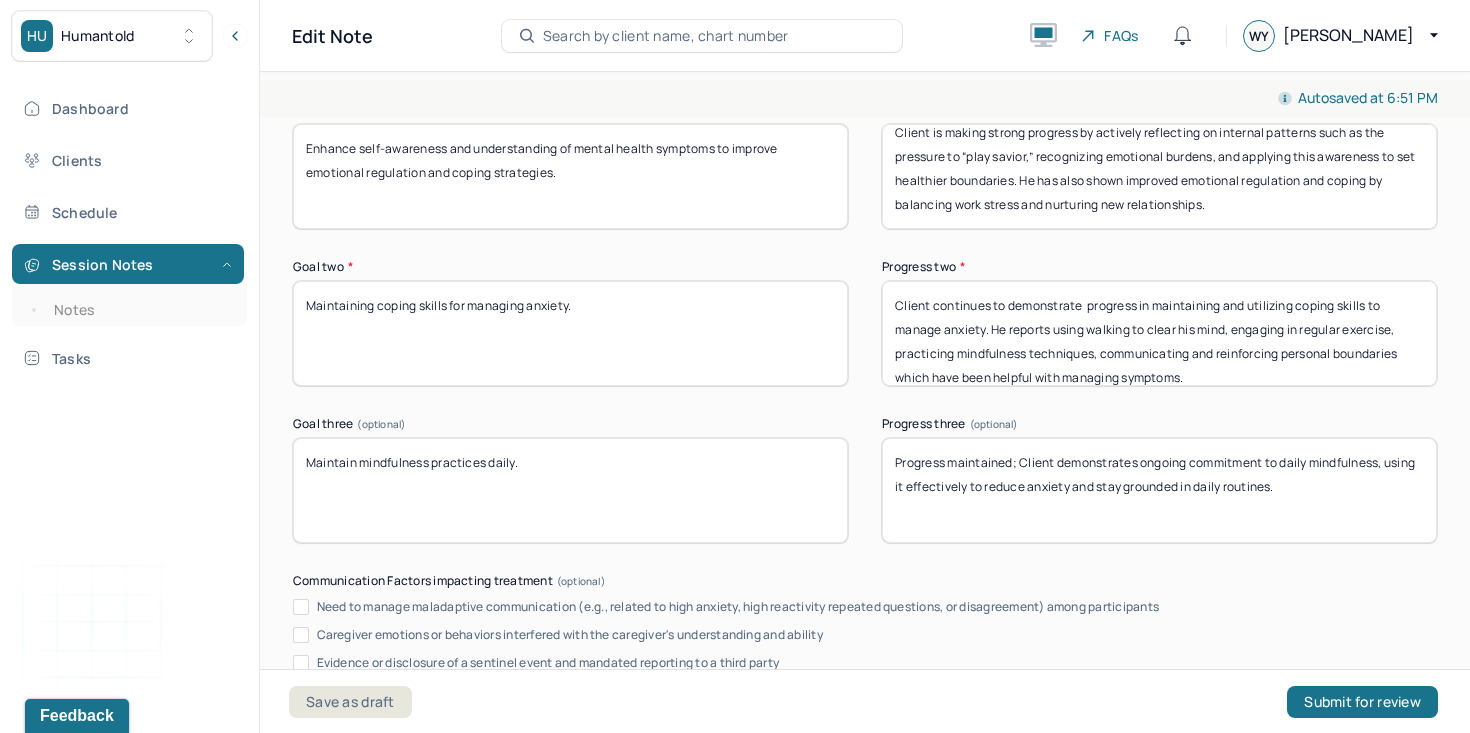 scroll, scrollTop: 3402, scrollLeft: 0, axis: vertical 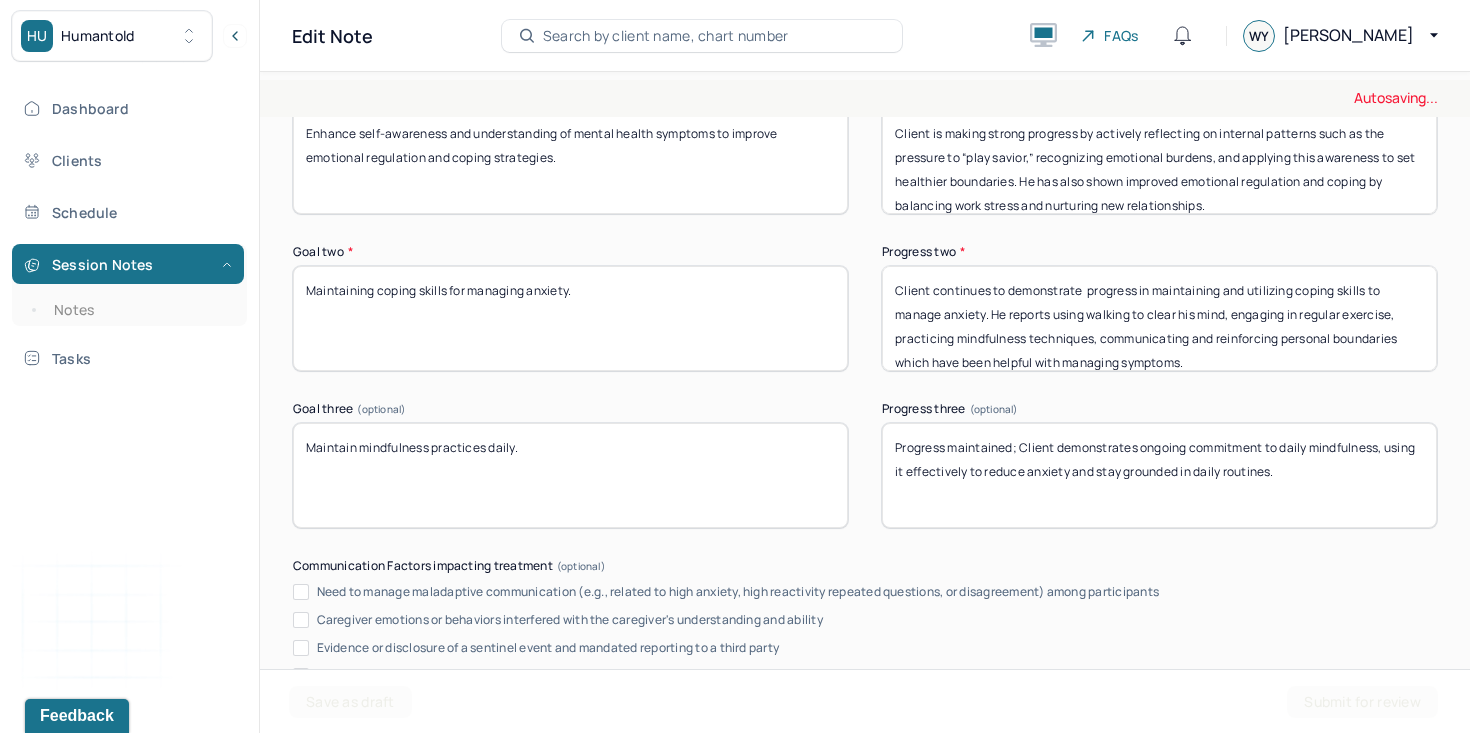 click on "Progress maintained; Client has shown the ability to reflect on emotional responses and identify areas of concern, particularly around personal and relational boundaries. While he has expressed some worry about ongoing challenges, he is effectively using coping strategies to manage these concerns and remains committed to his emotional growth and regulation." at bounding box center (1159, 161) 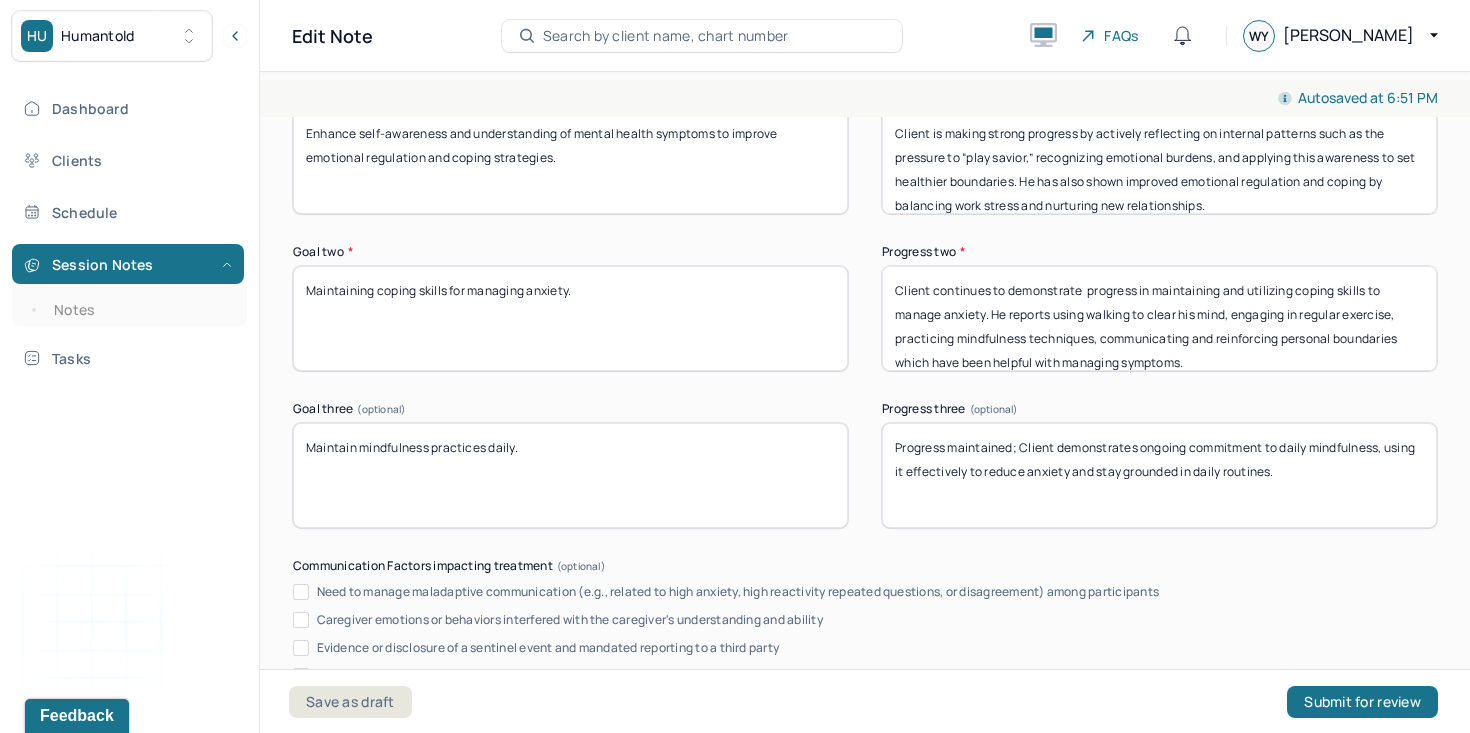 scroll, scrollTop: 3390, scrollLeft: 0, axis: vertical 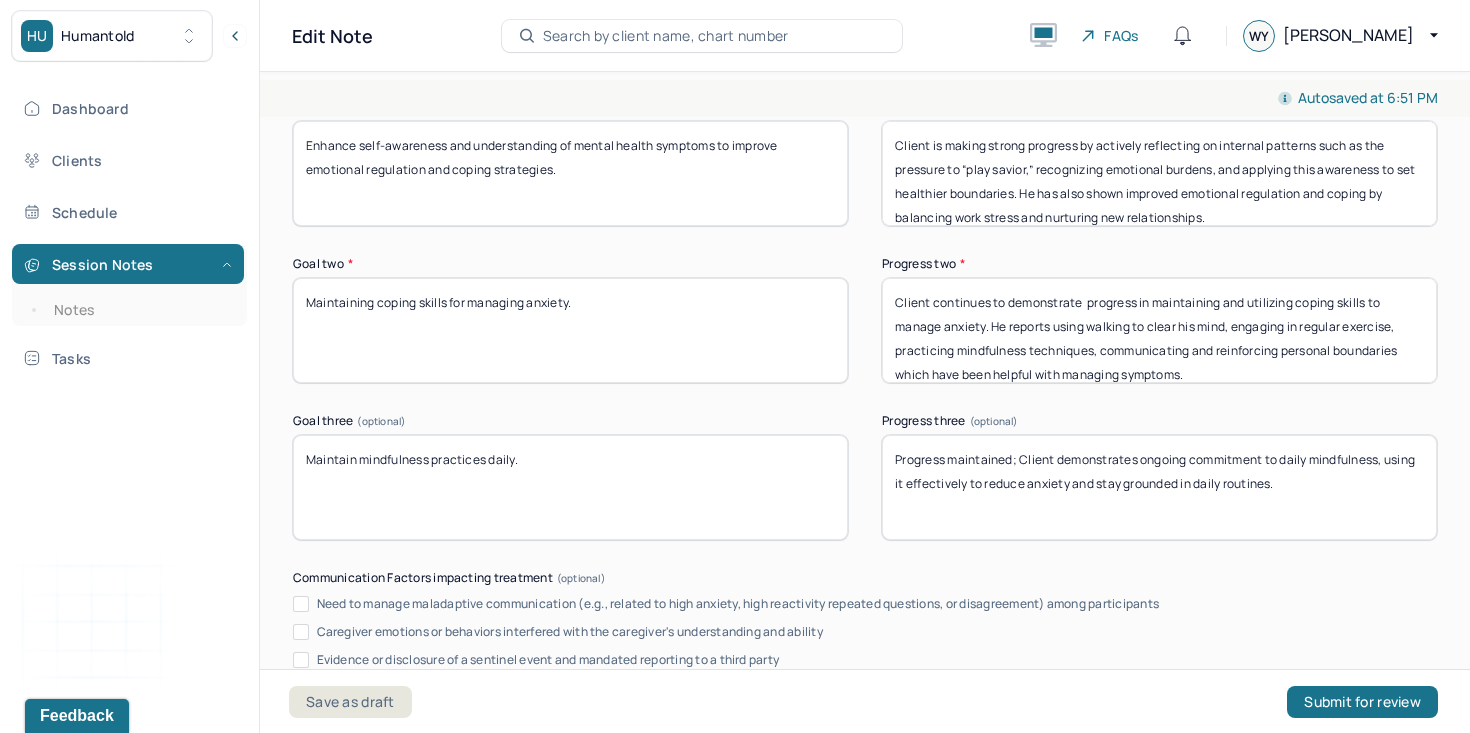 click on "Client is making strong progress by actively reflecting on internal patterns such as the pressure to “play savior,” recognizing emotional burdens, and applying this awareness to set healthier boundaries. He has also shown improved emotional regulation and coping by balancing work stress and nurturing new relationships." at bounding box center (1159, 173) 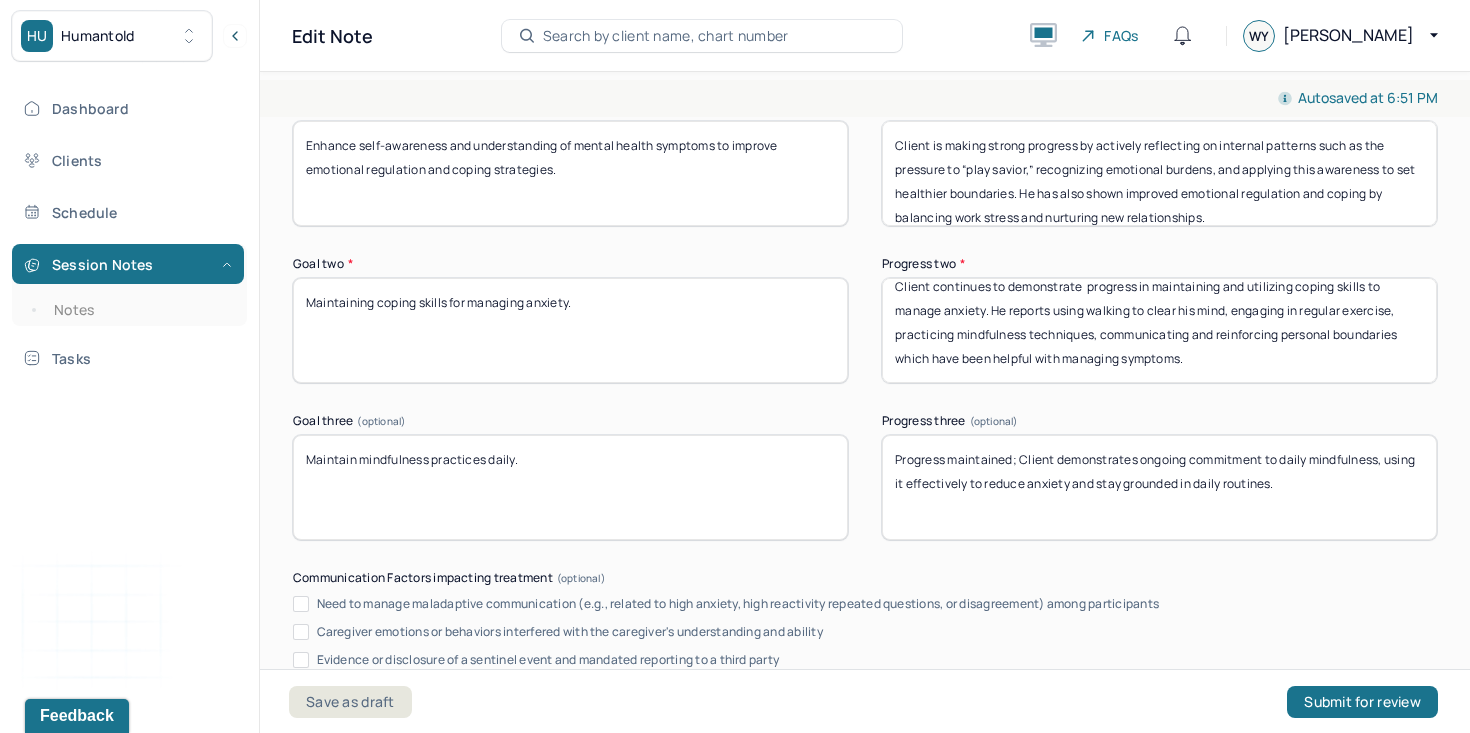 scroll, scrollTop: 0, scrollLeft: 0, axis: both 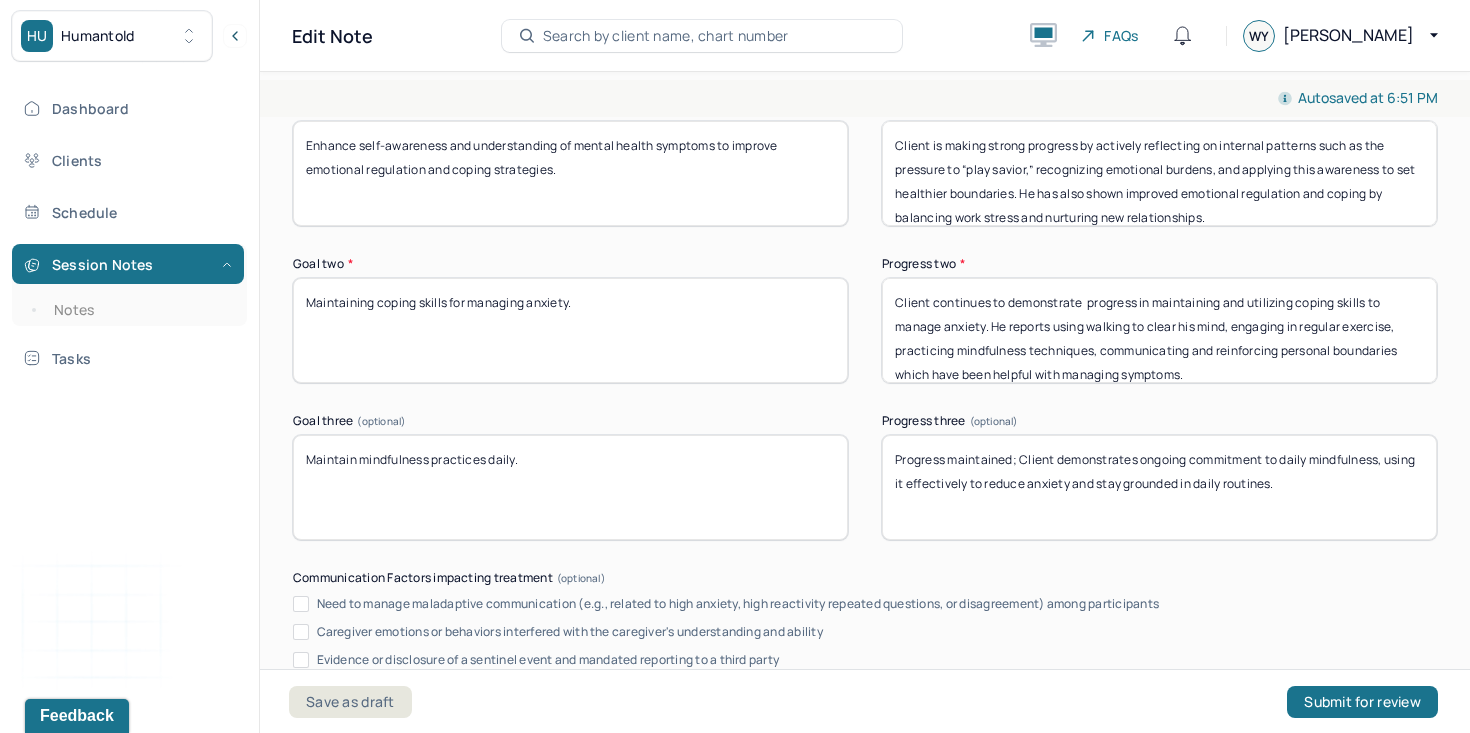 type on "Client is making strong progress by actively reflecting on internal patterns such as the pressure to “play savior,” recognizing emotional burdens, and applying this awareness to set healthier boundaries. He has also shown improved emotional regulation and coping by balancing work stress and nurturing new relationships." 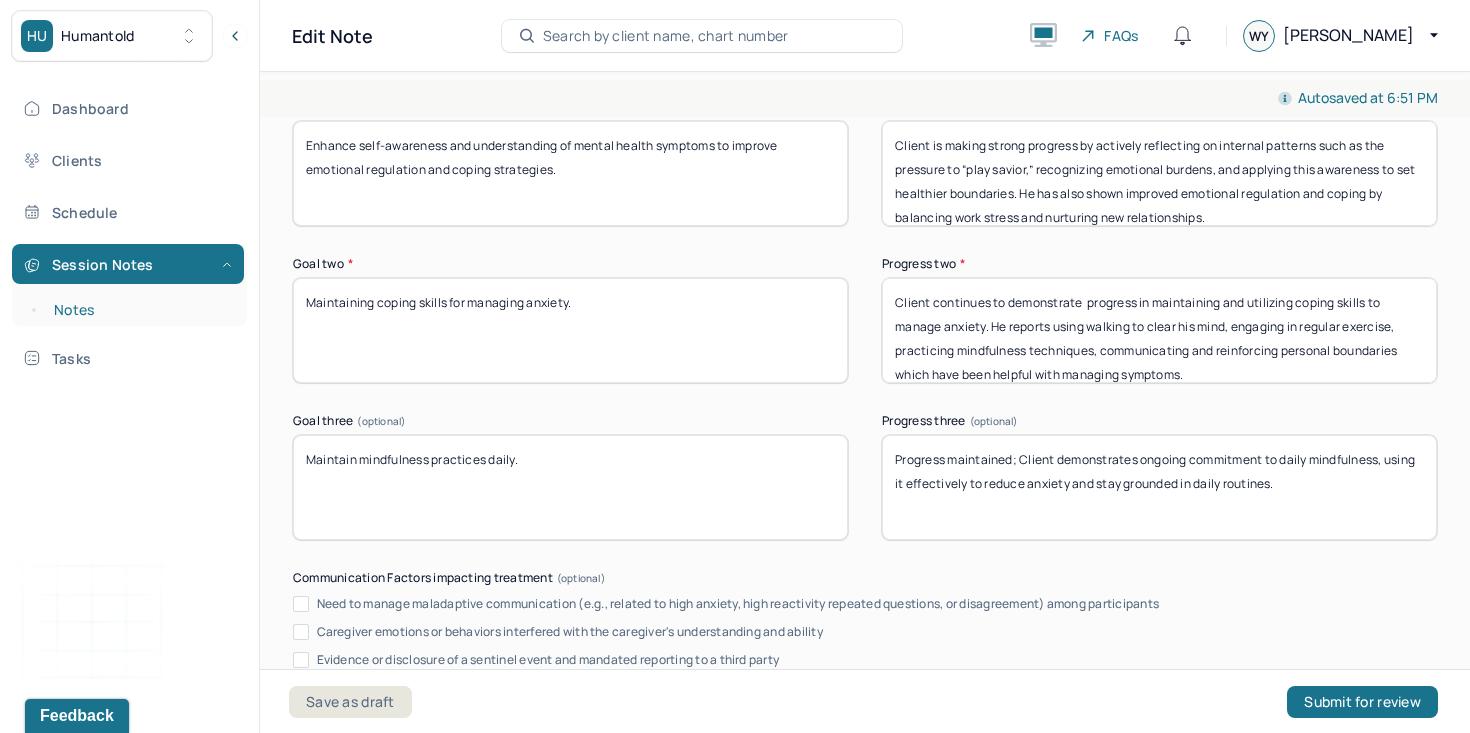 drag, startPoint x: 590, startPoint y: 303, endPoint x: 246, endPoint y: 293, distance: 344.14532 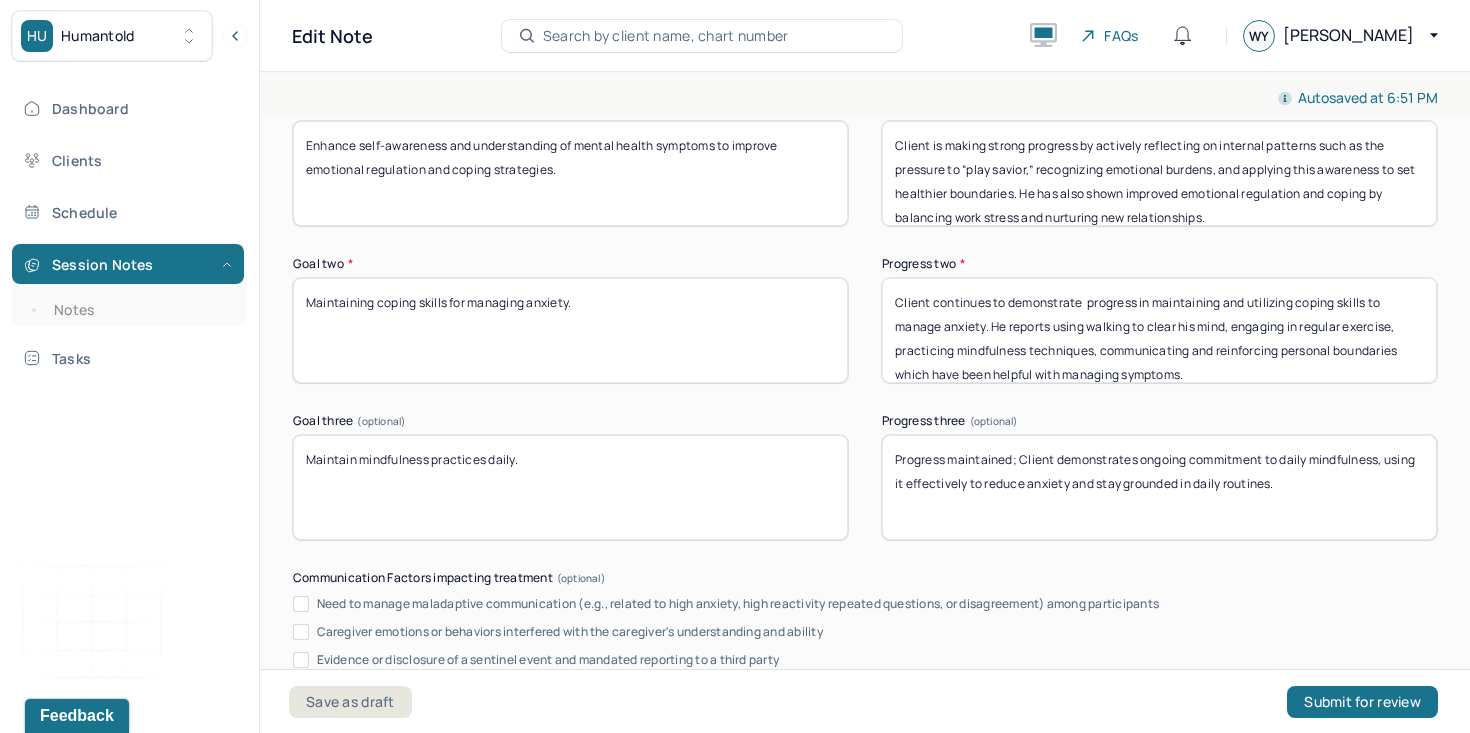drag, startPoint x: 1212, startPoint y: 381, endPoint x: 919, endPoint y: 238, distance: 326.03375 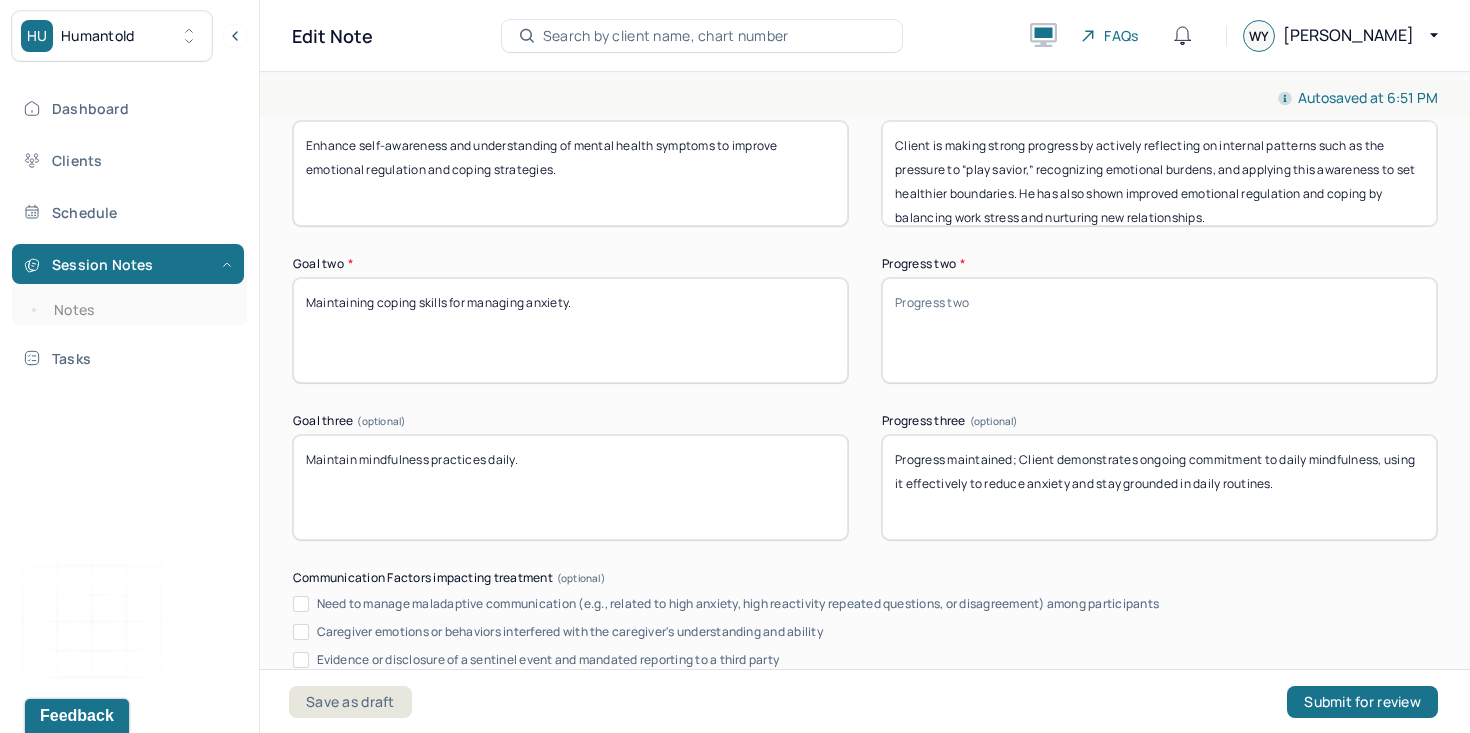 type on "v" 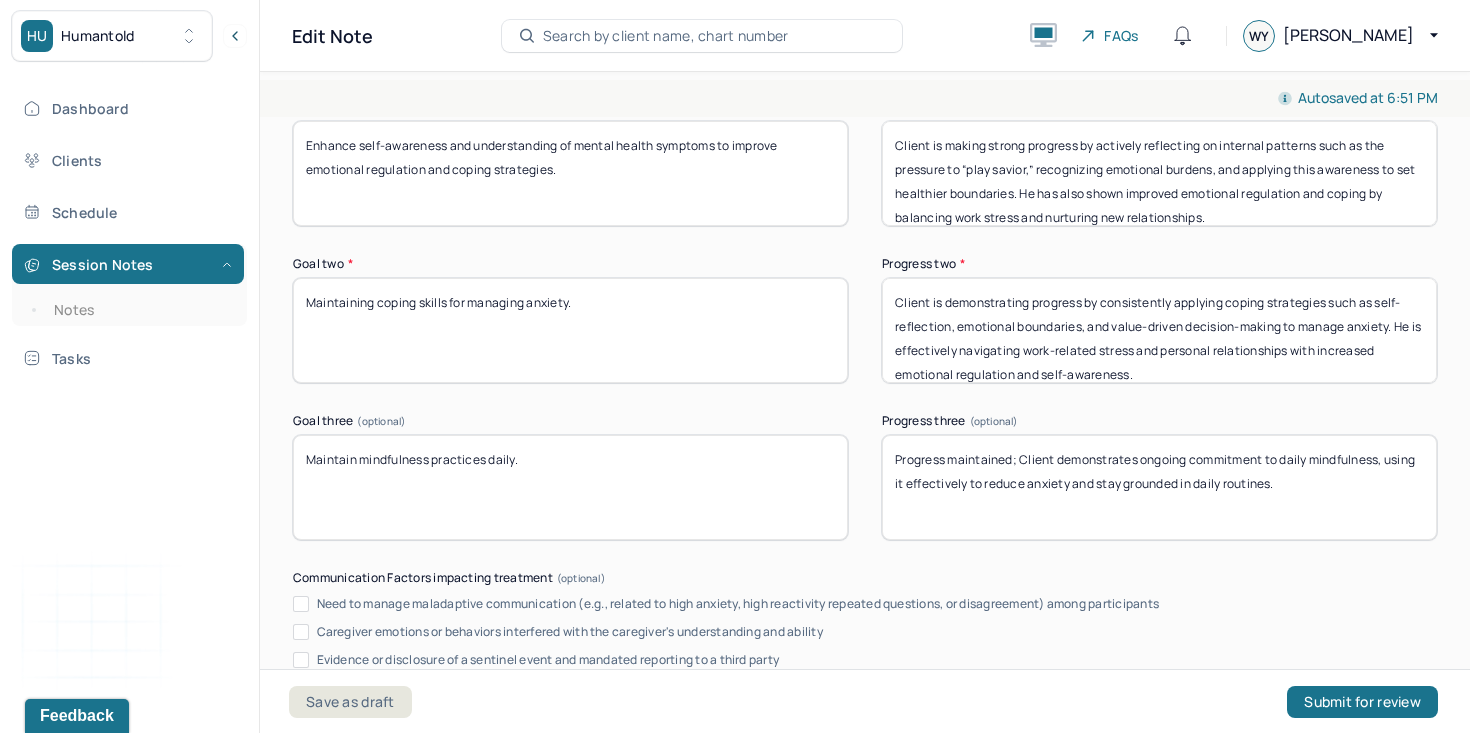 click on "Client continues to demonstrate  progress in maintaining and utilizing coping skills to manage anxiety. He reports using walking to clear his mind, engaging in regular exercise, practicing mindfulness techniques, communicating and reinforcing personal boundaries which have been helpful with managing symptoms." at bounding box center [1159, 330] 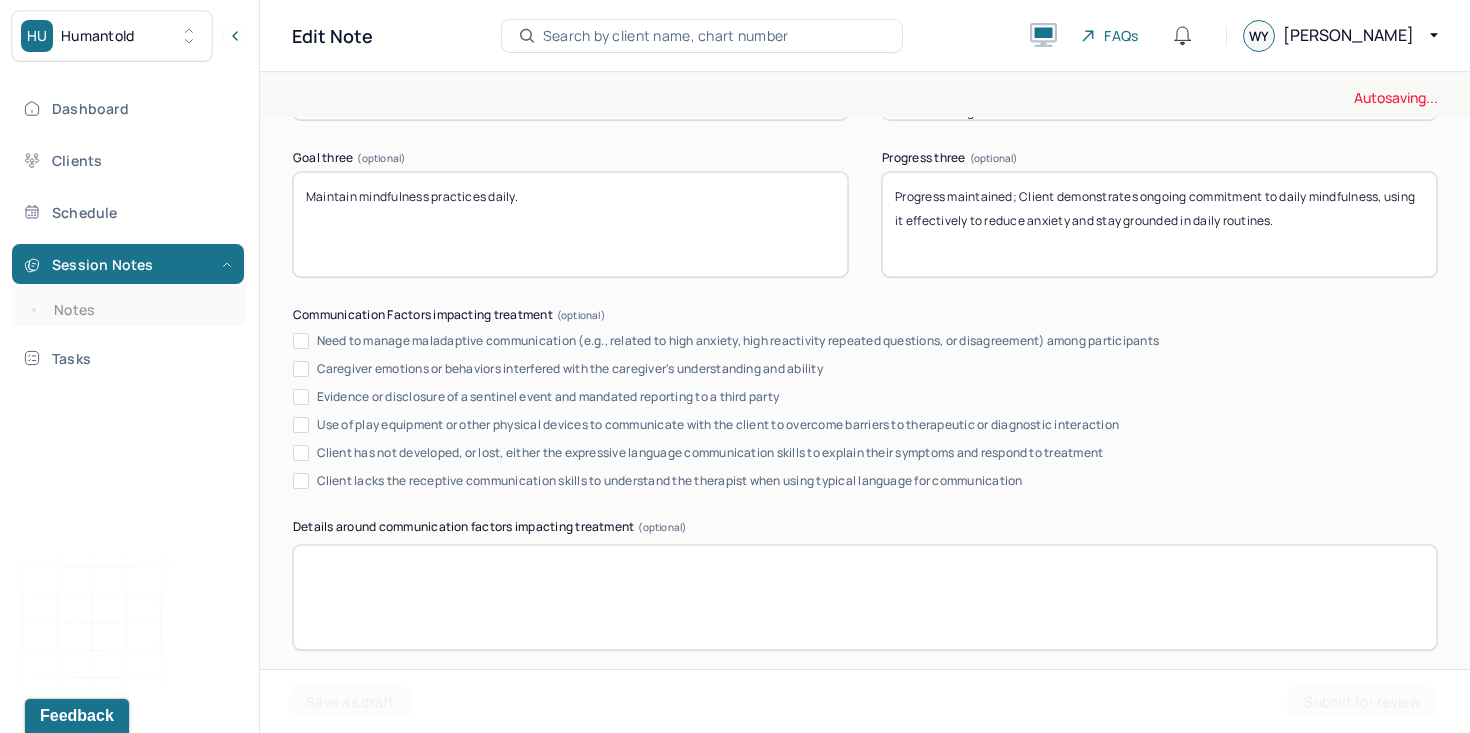 scroll, scrollTop: 3926, scrollLeft: 0, axis: vertical 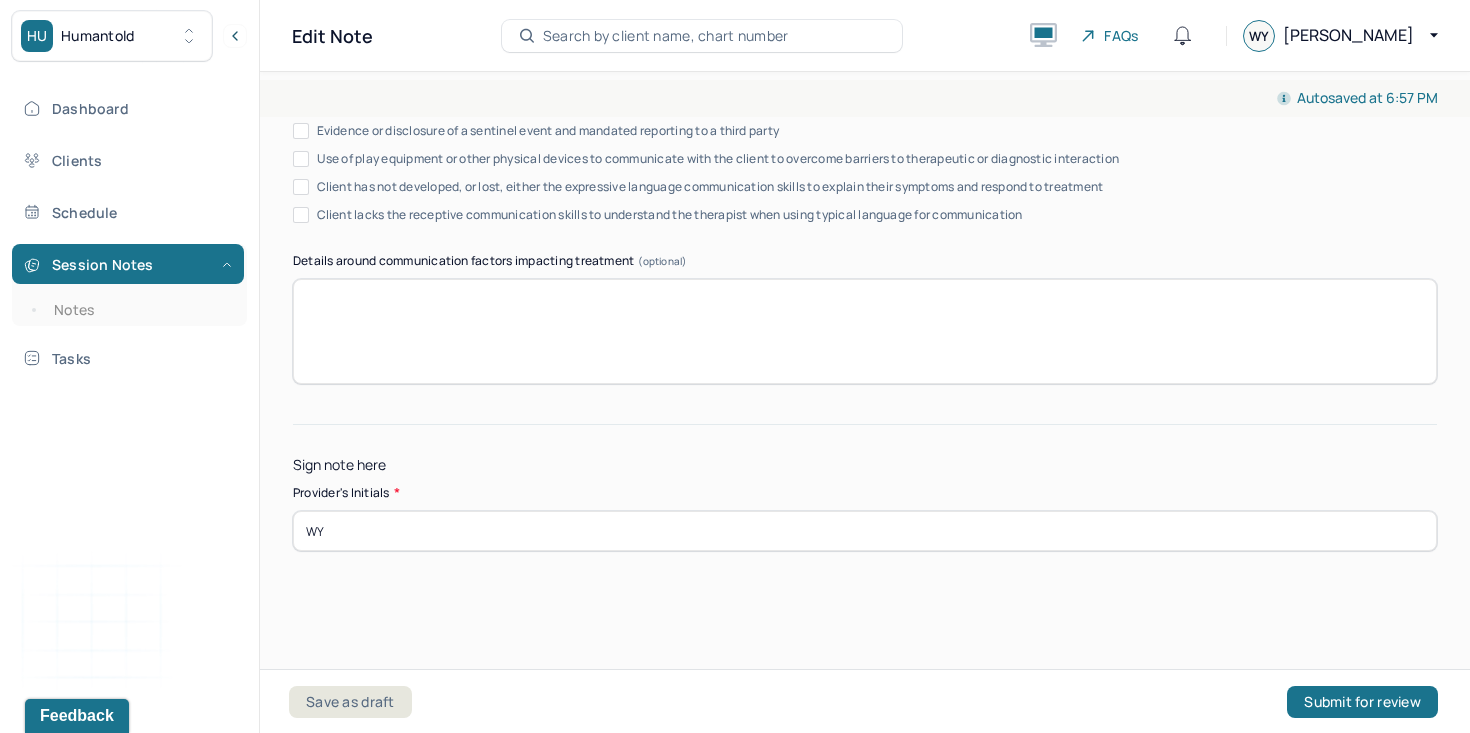 type on "Client is demonstrating progress by consistently applying coping strategies such as self-reflection, emotional boundaries, and value-driven decision-making to manage anxiety. He is effectively navigating work-related stress and personal relationships with increased emotional regulation and self-awareness." 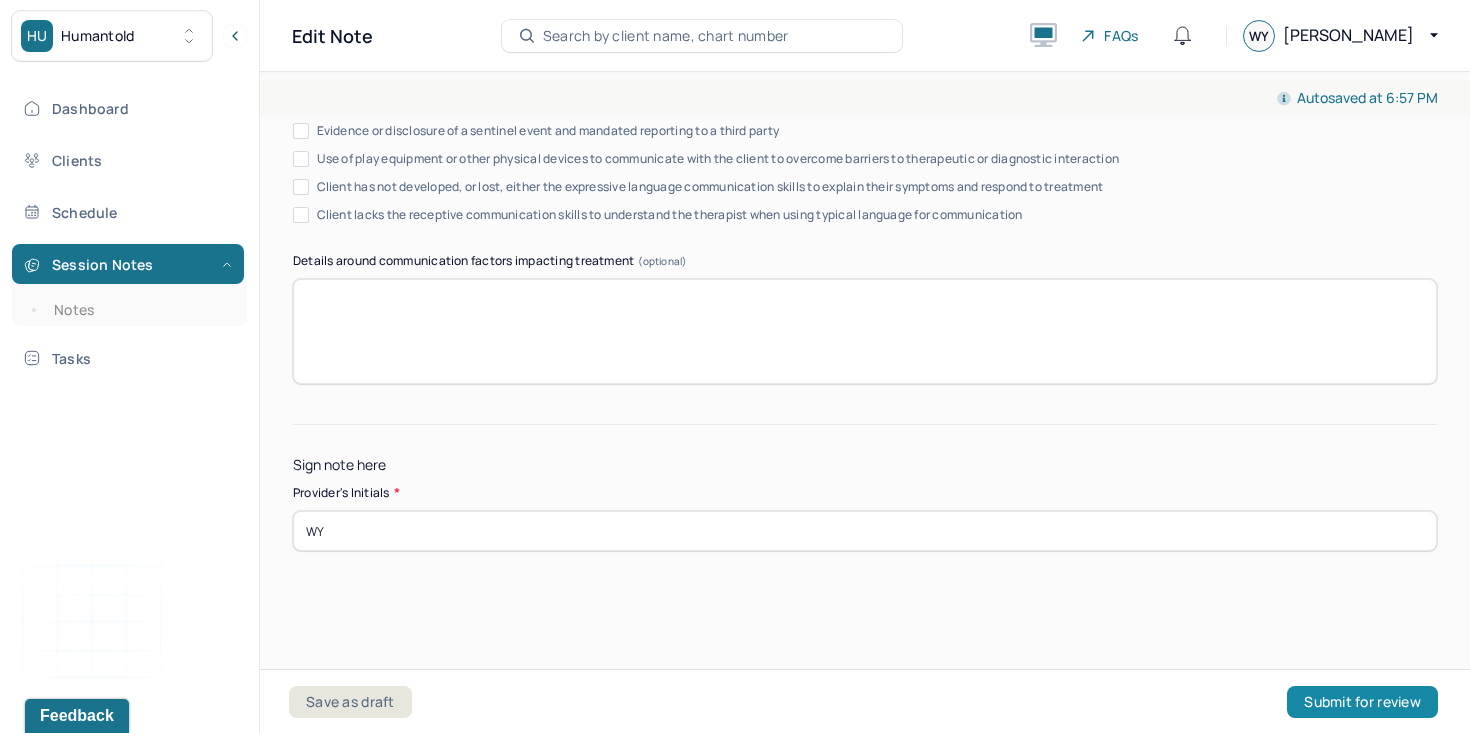 click on "Submit for review" at bounding box center [1362, 702] 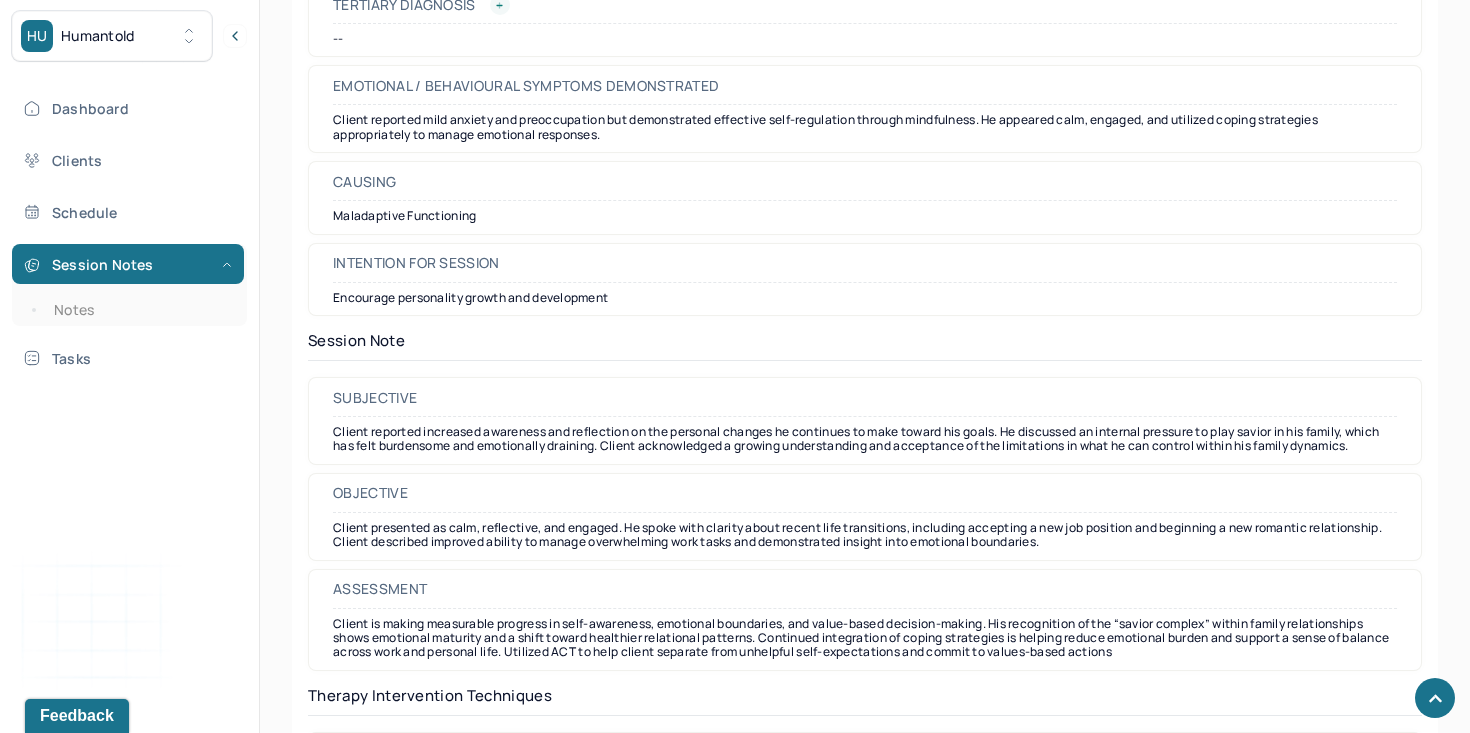 scroll, scrollTop: 1161, scrollLeft: 0, axis: vertical 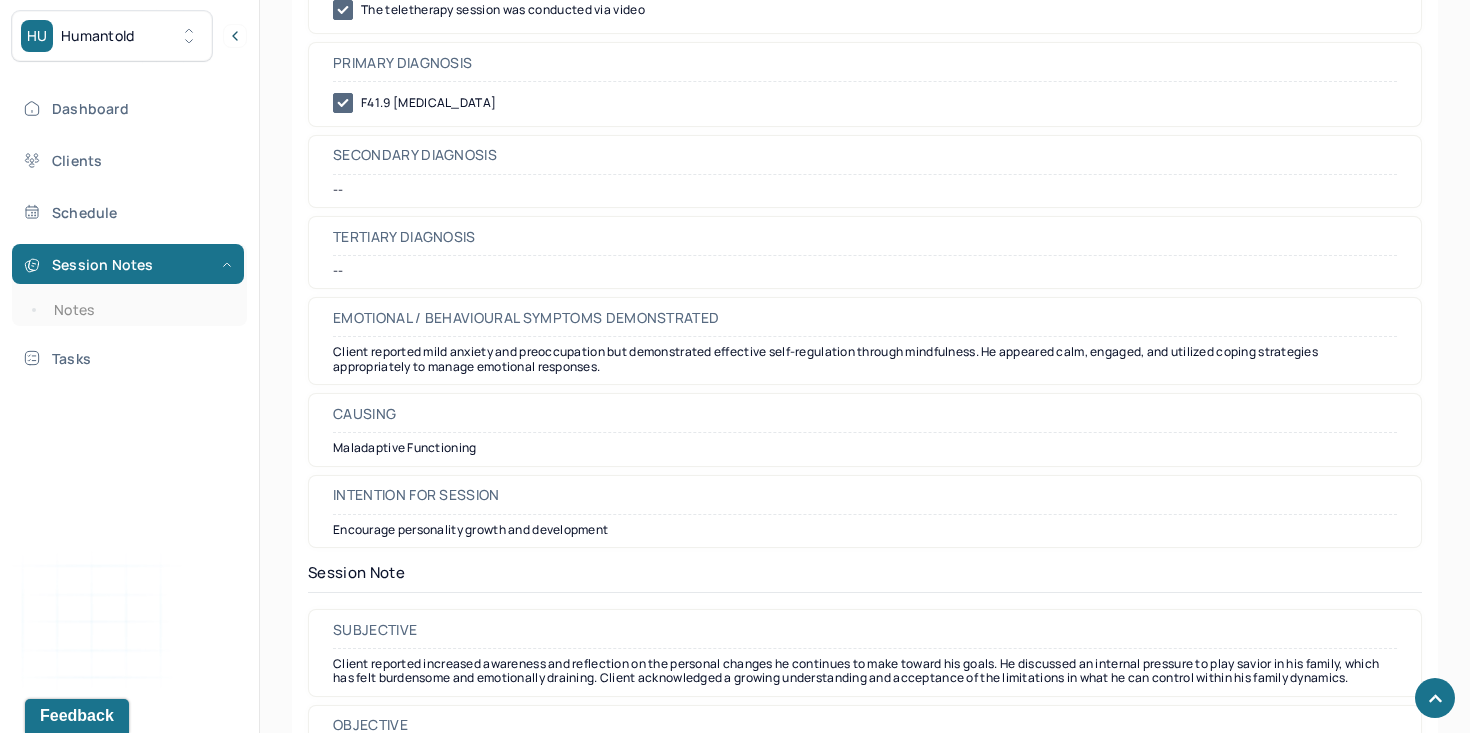click on "Dashboard Clients Schedule Session Notes Notes Tasks" at bounding box center (129, 233) 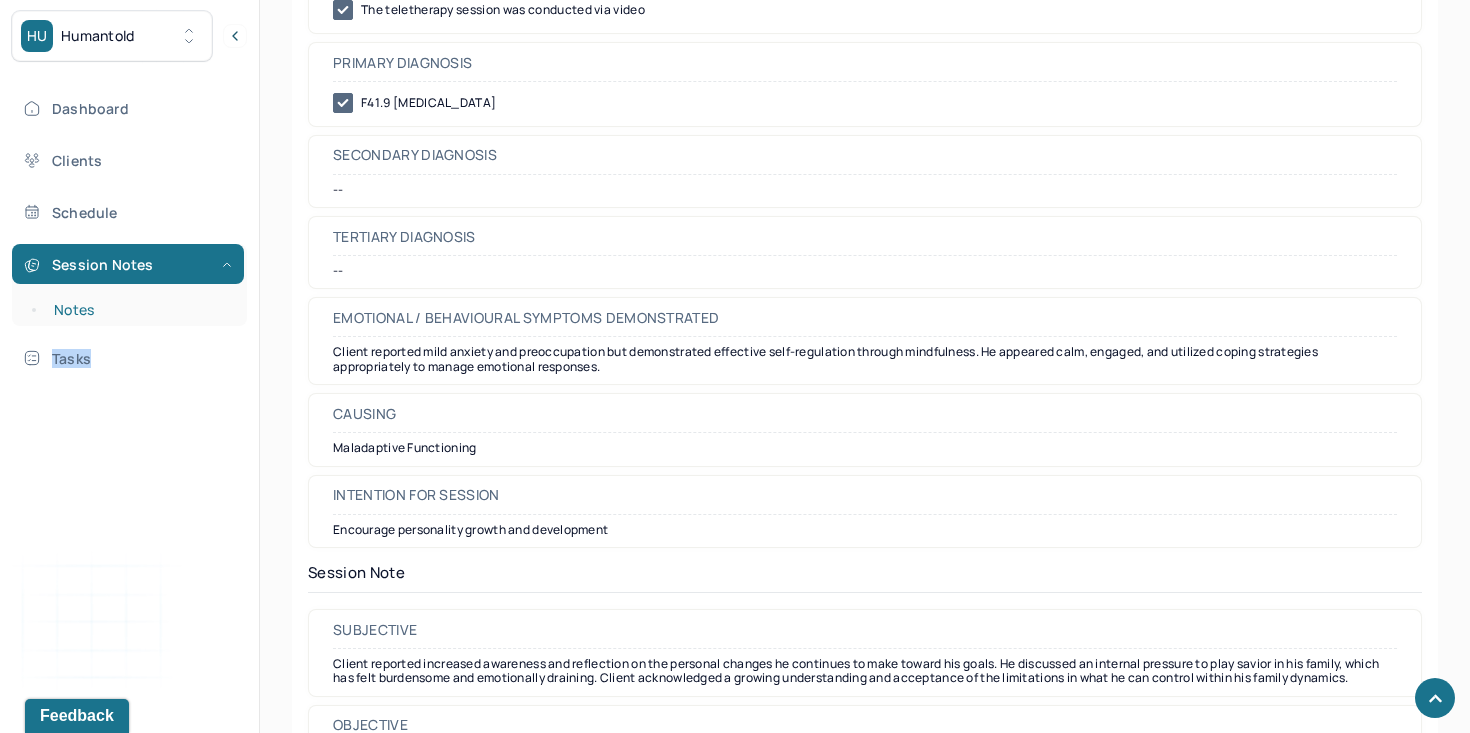 drag, startPoint x: 89, startPoint y: 329, endPoint x: 88, endPoint y: 319, distance: 10.049875 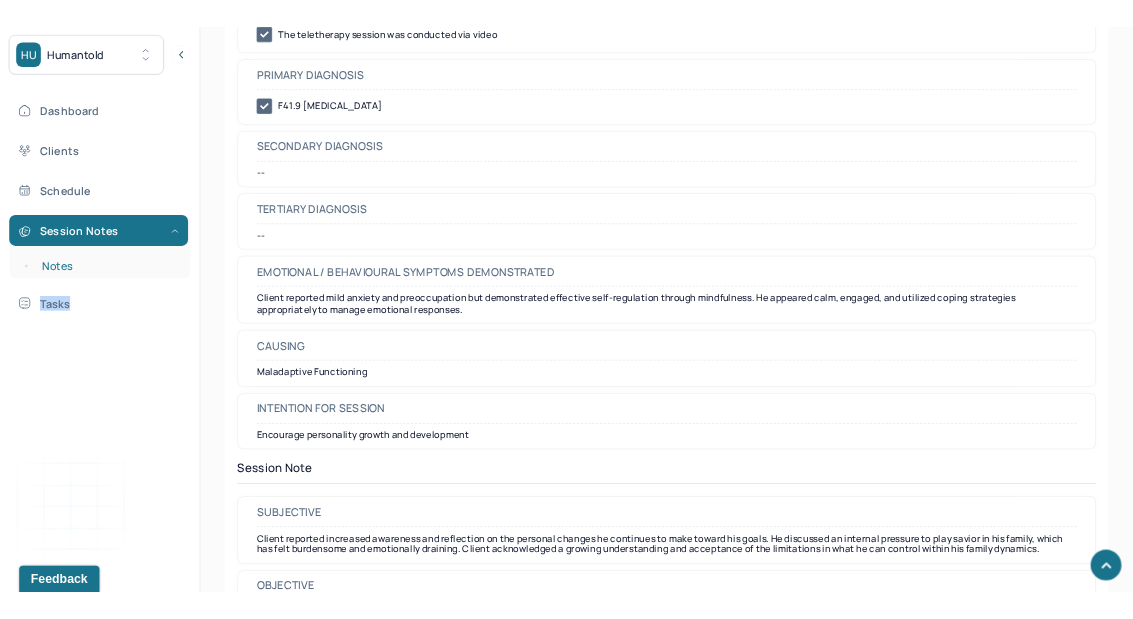scroll, scrollTop: 0, scrollLeft: 0, axis: both 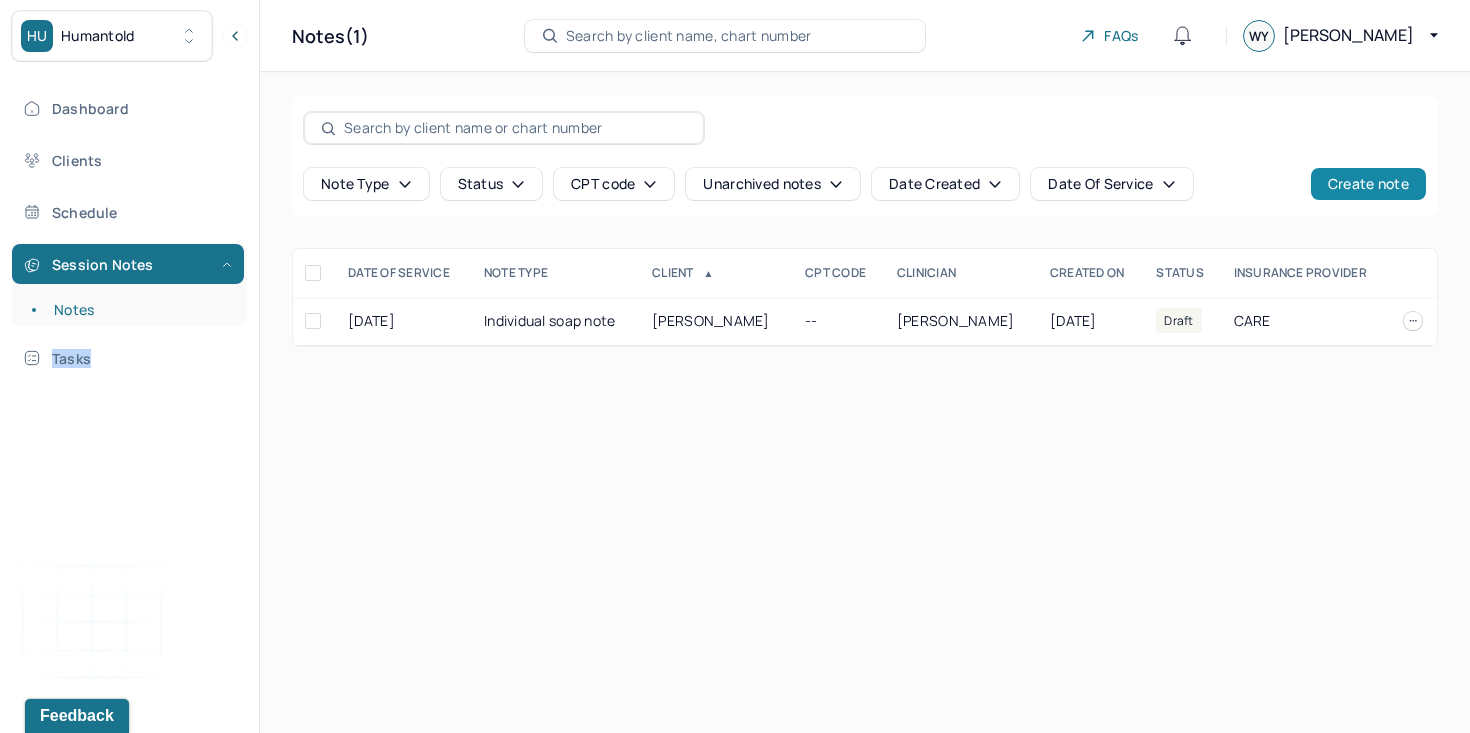 click on "Create note" at bounding box center [1368, 184] 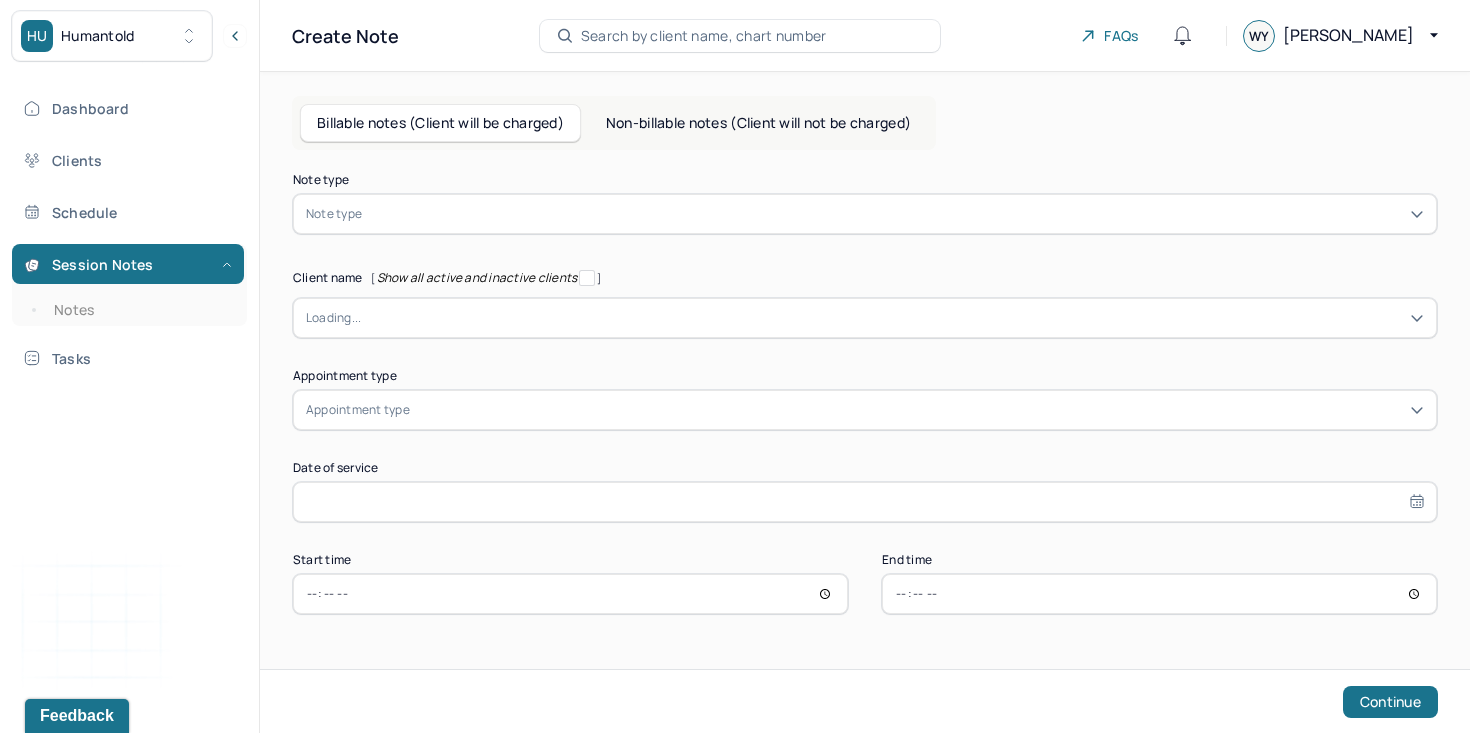 click at bounding box center (895, 214) 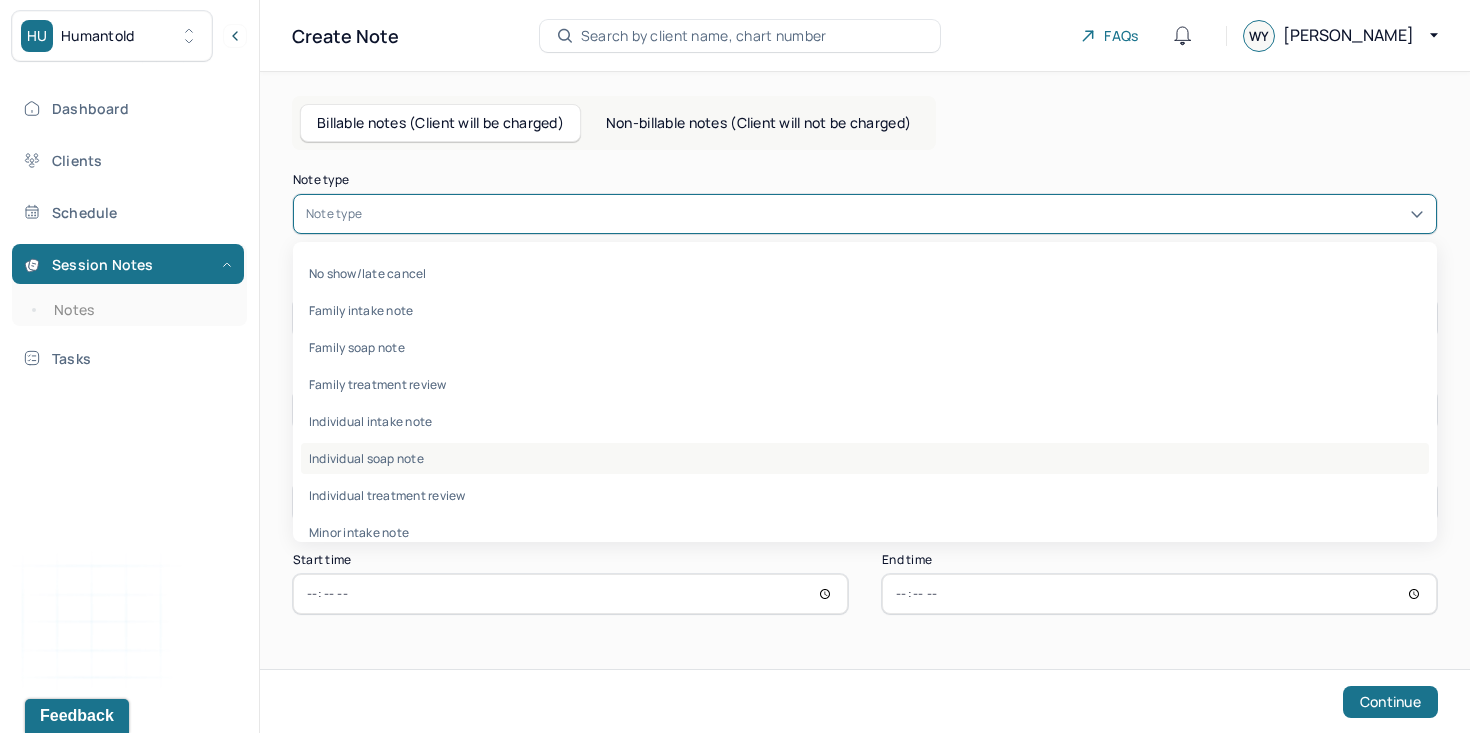 click on "Individual soap note" at bounding box center [865, 458] 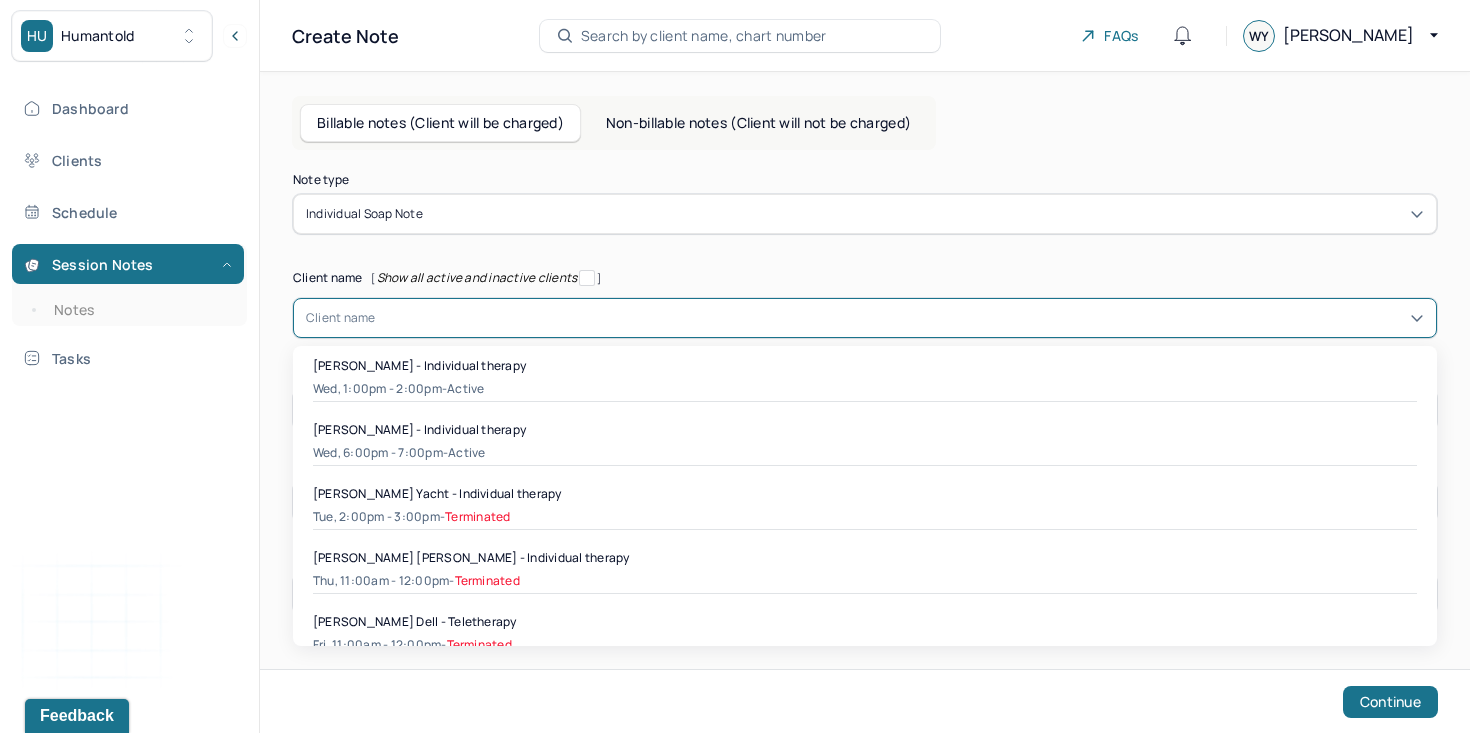 click at bounding box center (900, 318) 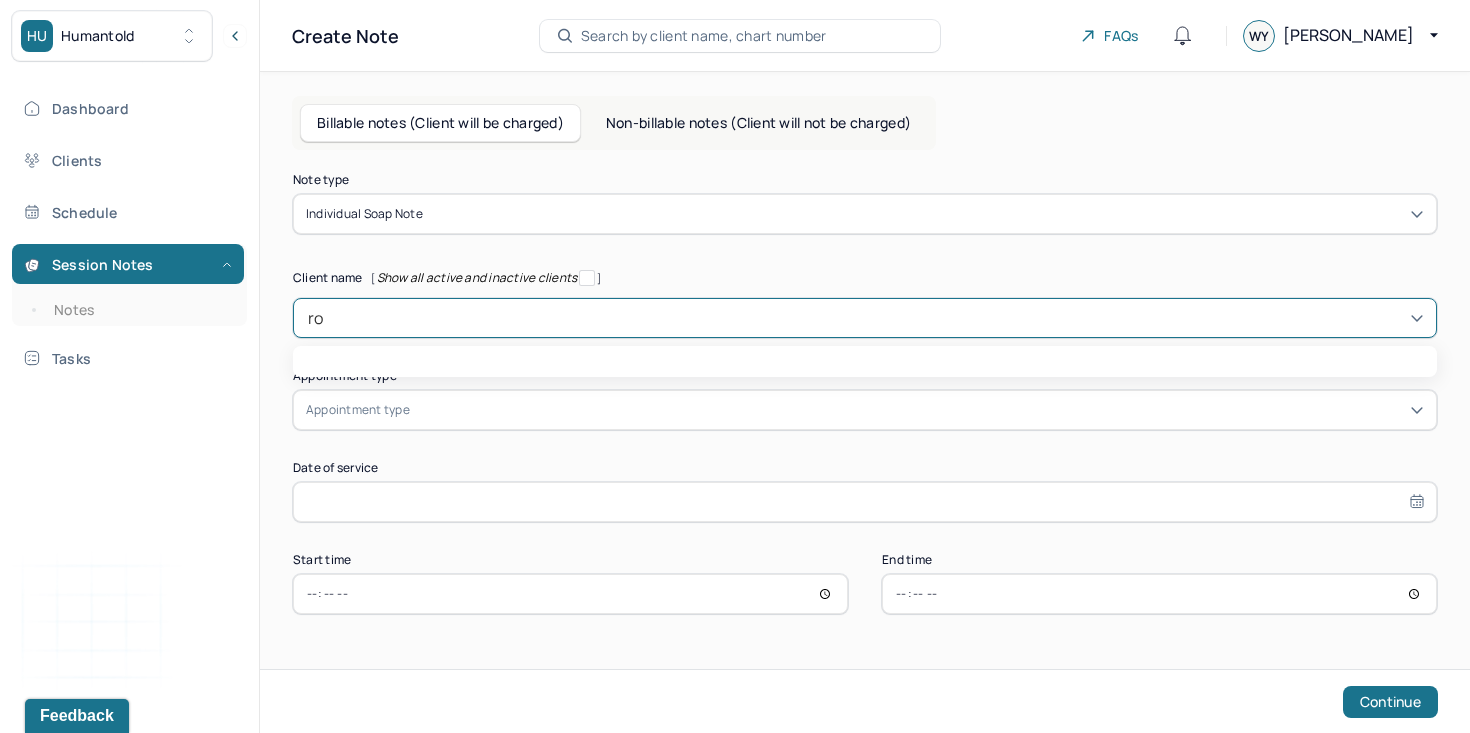 type on "rok" 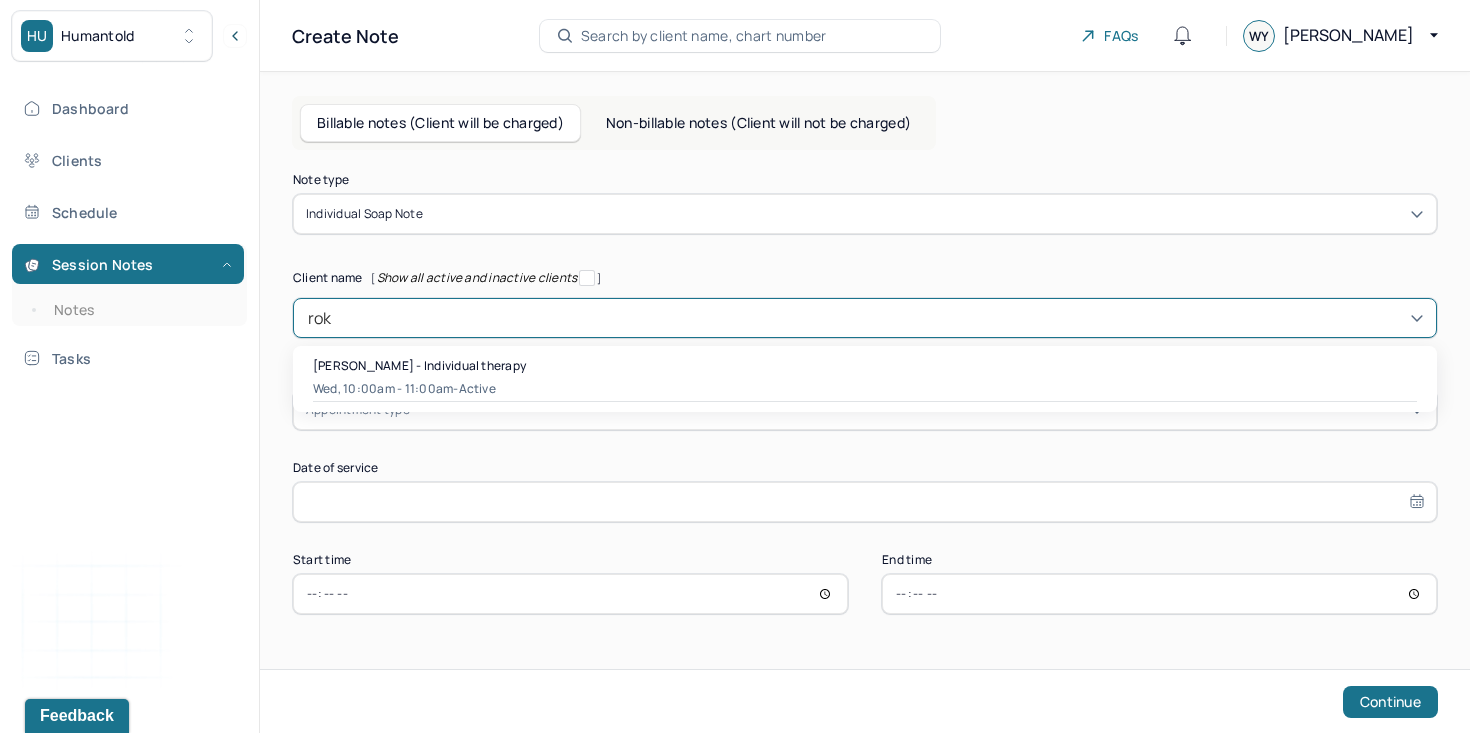 click on "[PERSON_NAME] - Individual therapy" at bounding box center (419, 365) 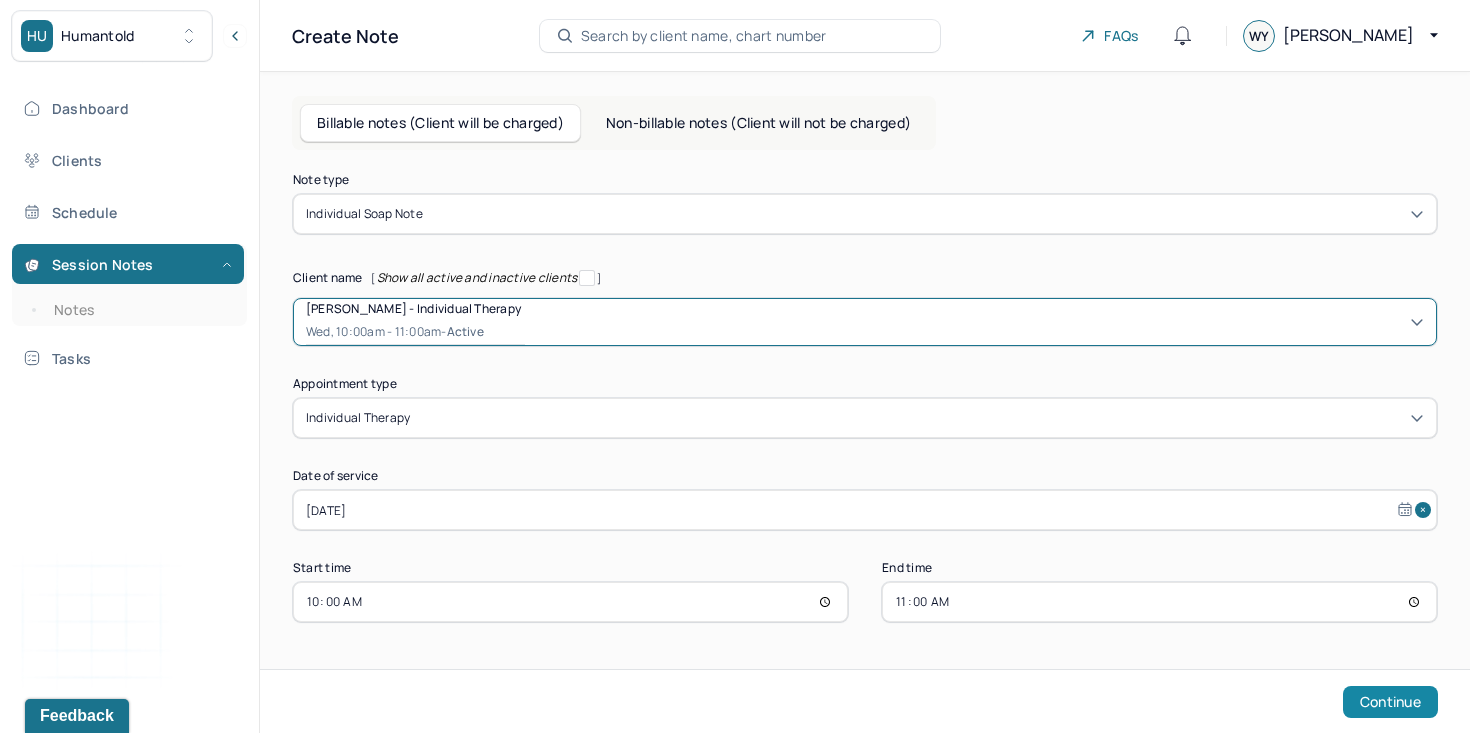 click on "Continue" at bounding box center [1390, 702] 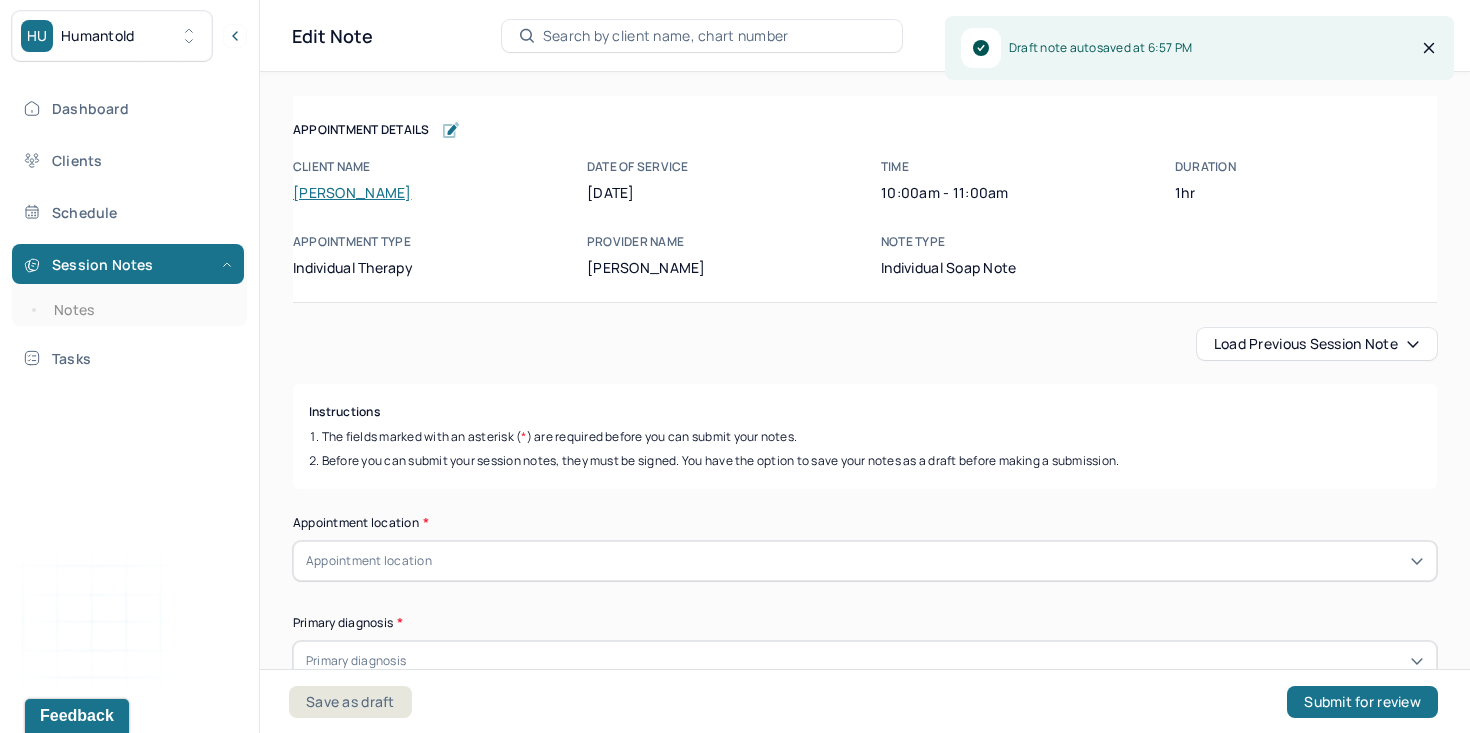 click on "Load previous session note" at bounding box center (1317, 344) 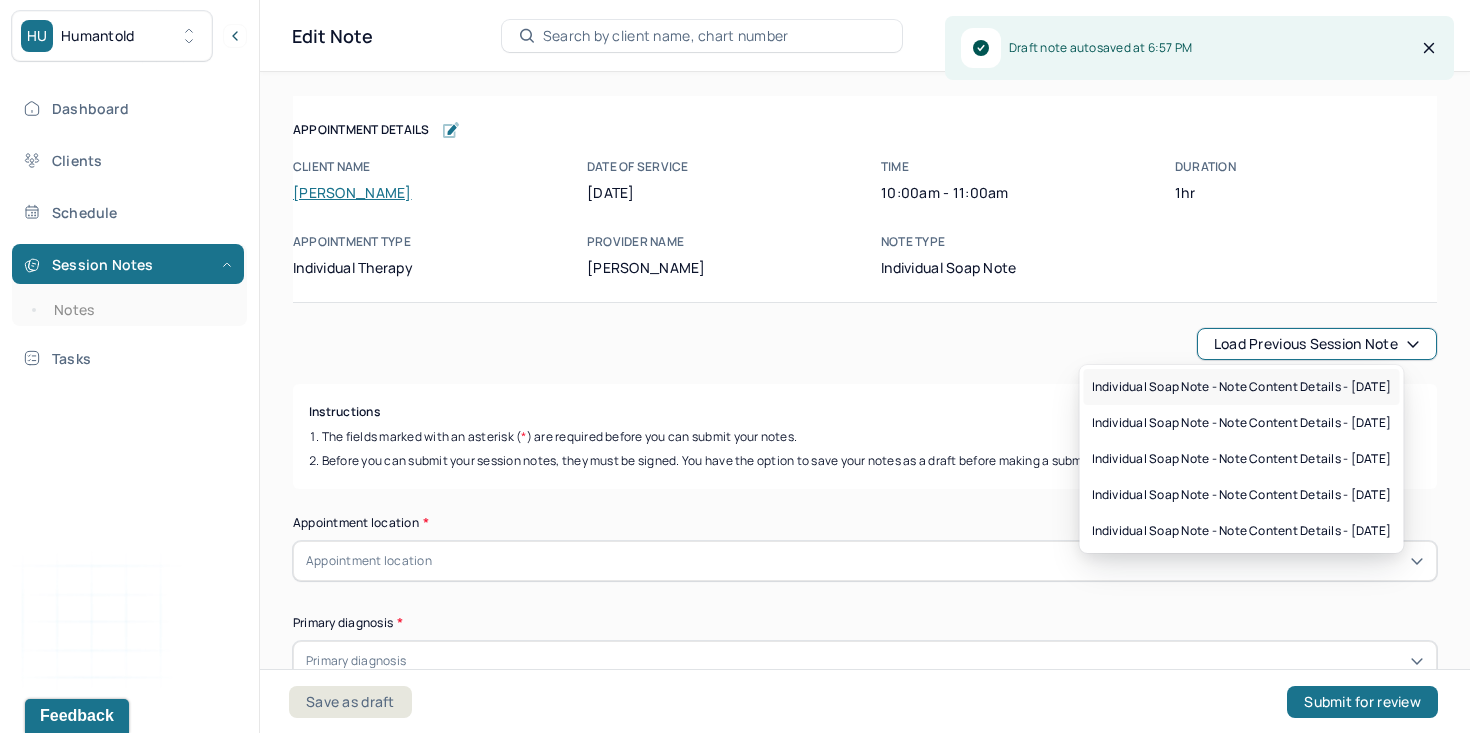 click on "Individual soap note   - Note content Details -   [DATE]" at bounding box center (1242, 387) 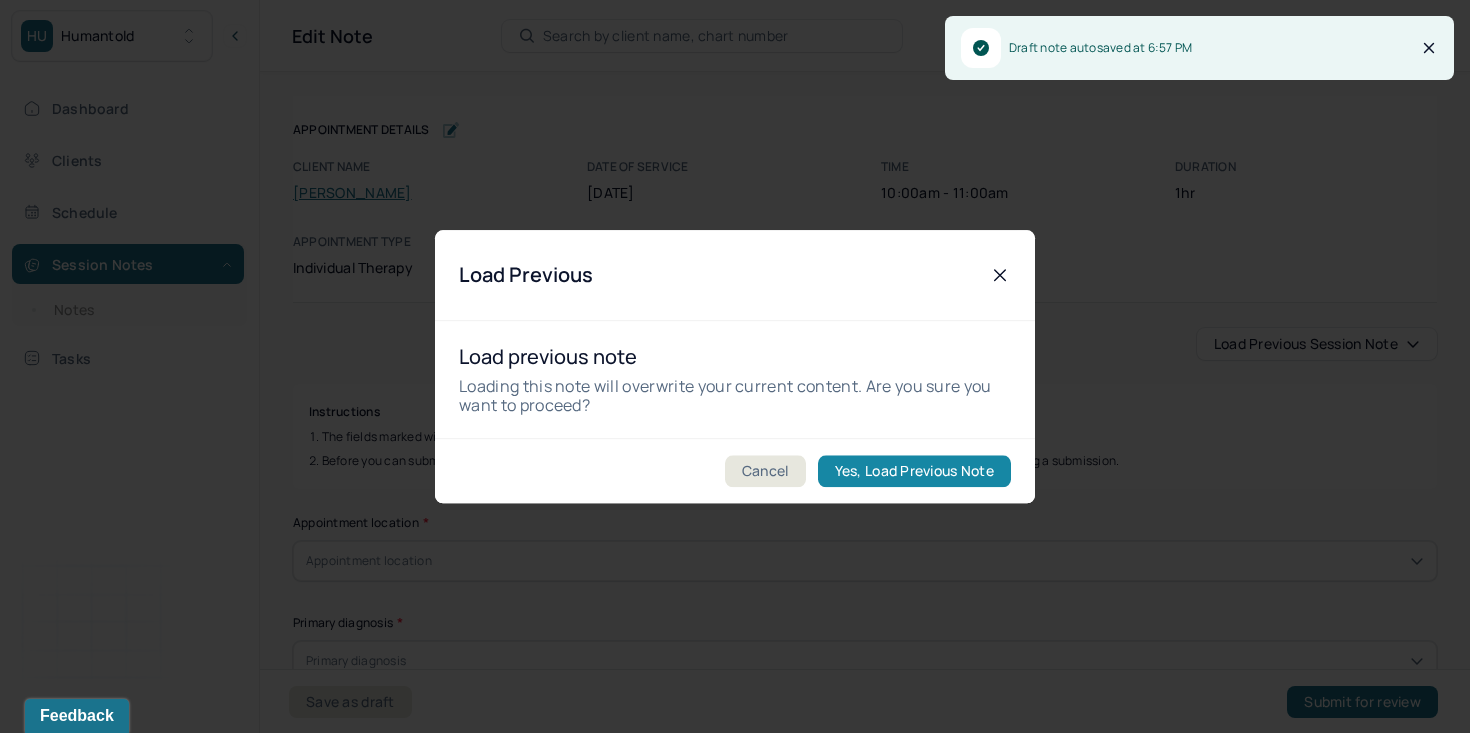 click on "Yes, Load Previous Note" at bounding box center [914, 471] 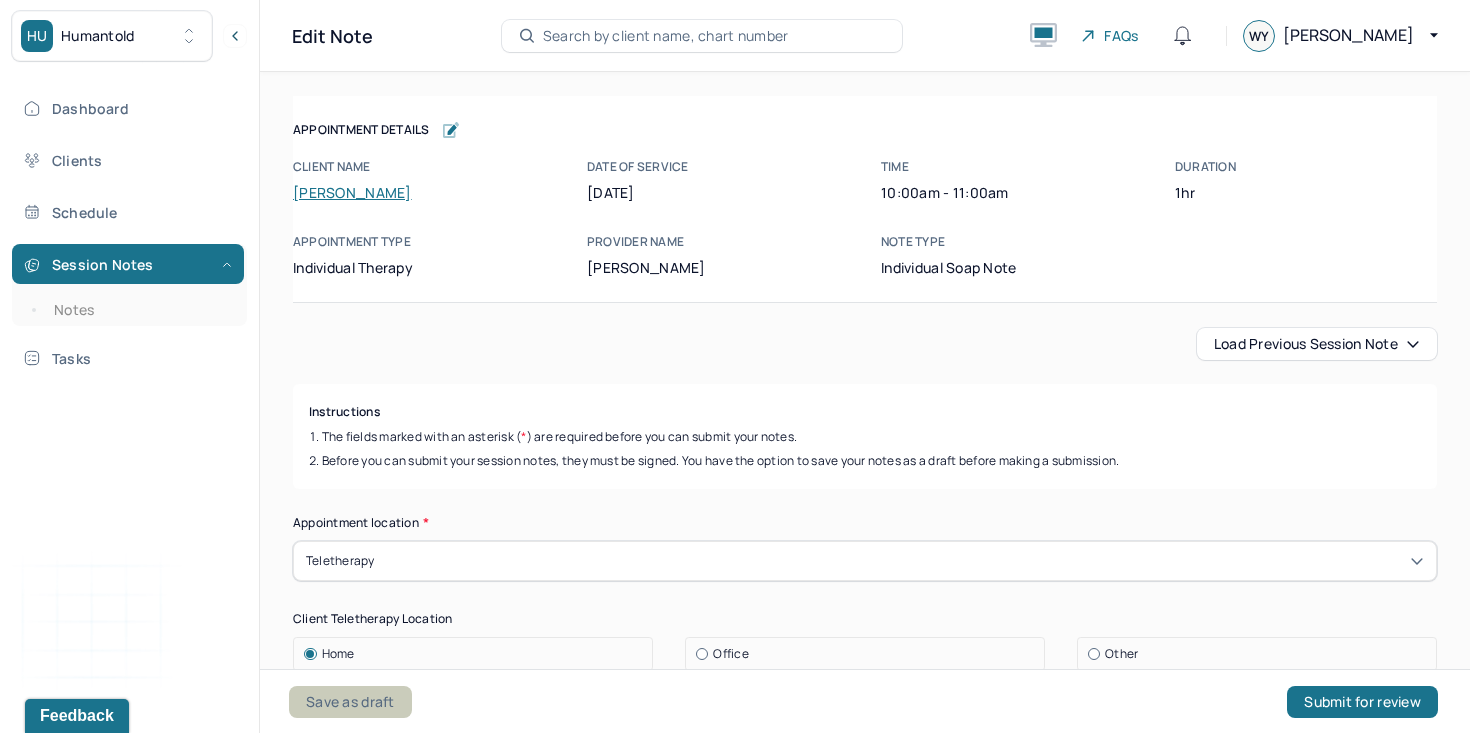 click on "Save as draft" at bounding box center [350, 702] 